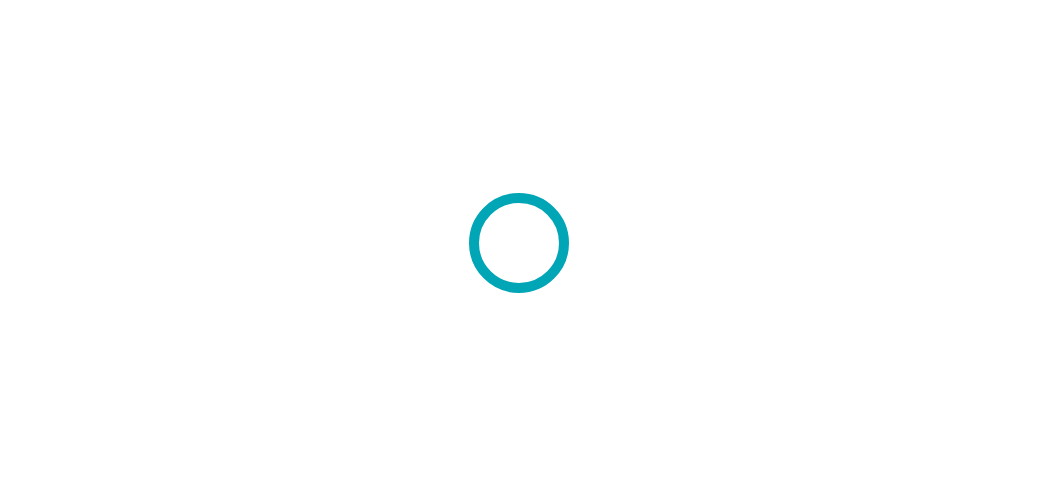 scroll, scrollTop: 0, scrollLeft: 0, axis: both 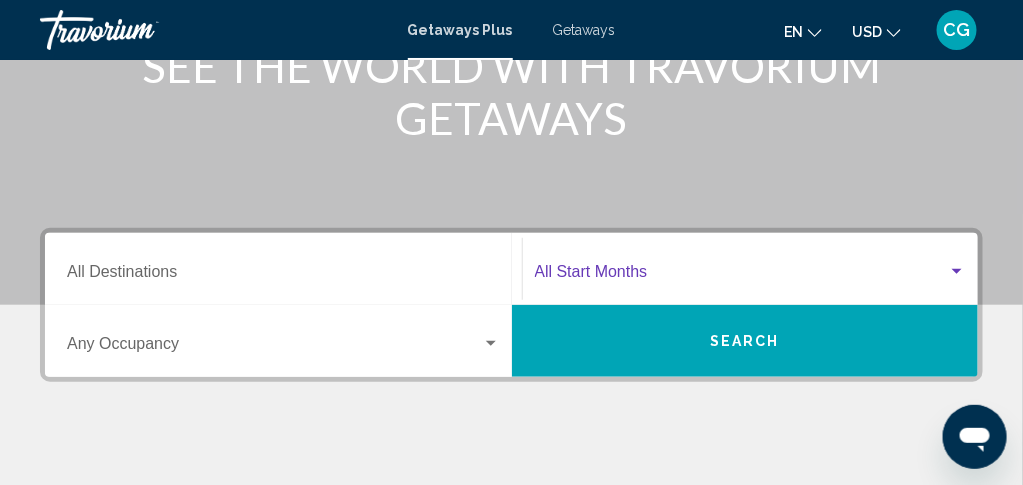 click at bounding box center (957, 271) 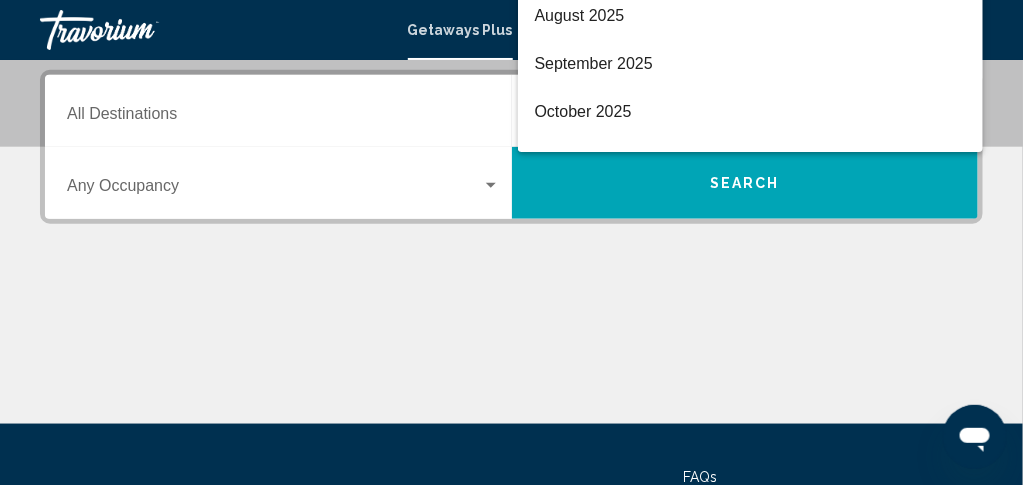 scroll, scrollTop: 457, scrollLeft: 0, axis: vertical 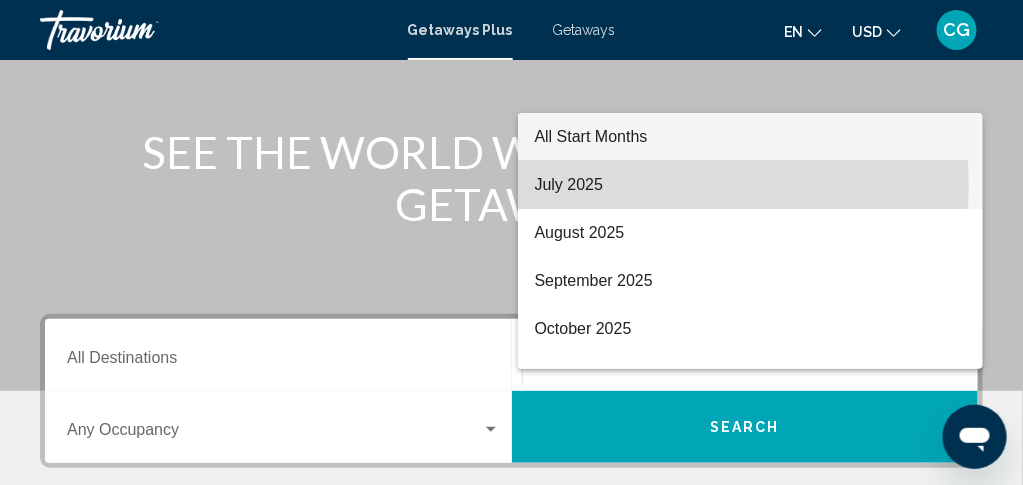 click on "July 2025" at bounding box center [750, 185] 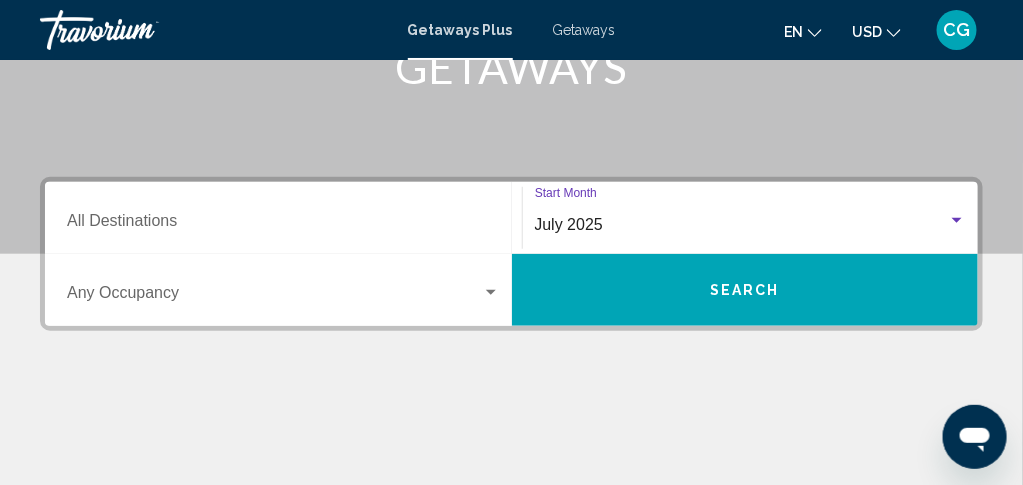 scroll, scrollTop: 352, scrollLeft: 0, axis: vertical 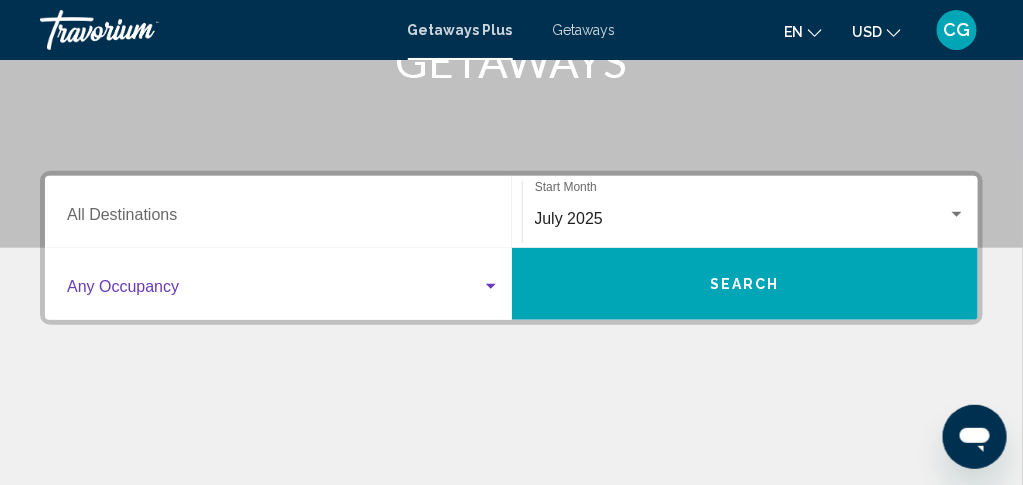 click at bounding box center (491, 286) 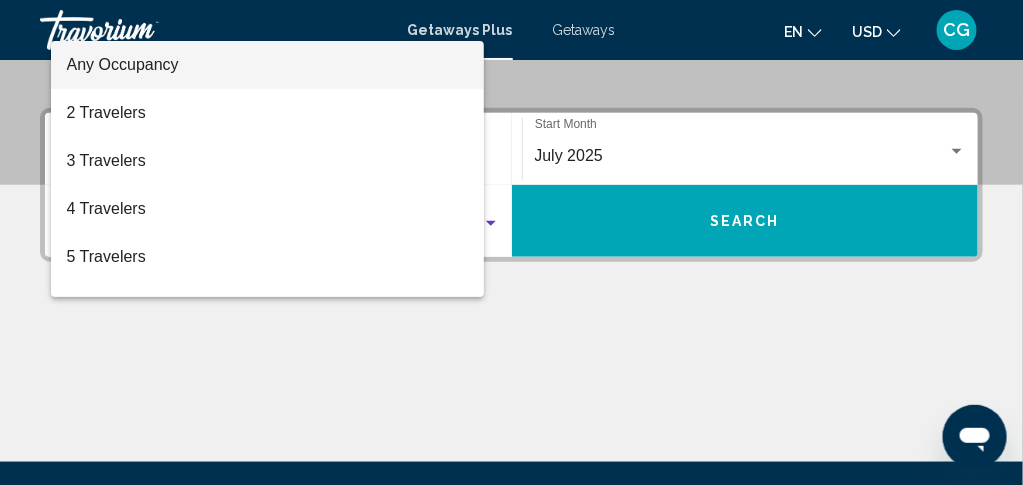 scroll, scrollTop: 457, scrollLeft: 0, axis: vertical 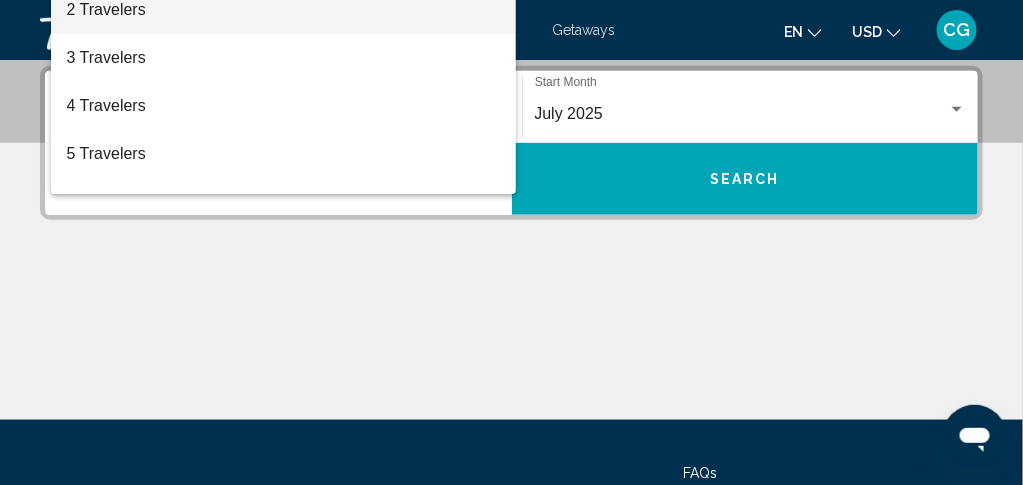 click on "2 Travelers" at bounding box center [283, 10] 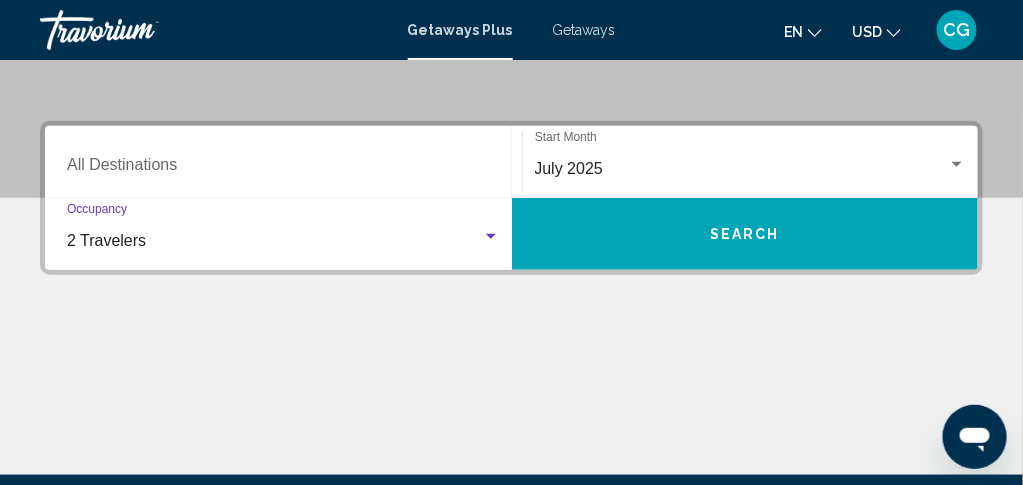 scroll, scrollTop: 399, scrollLeft: 0, axis: vertical 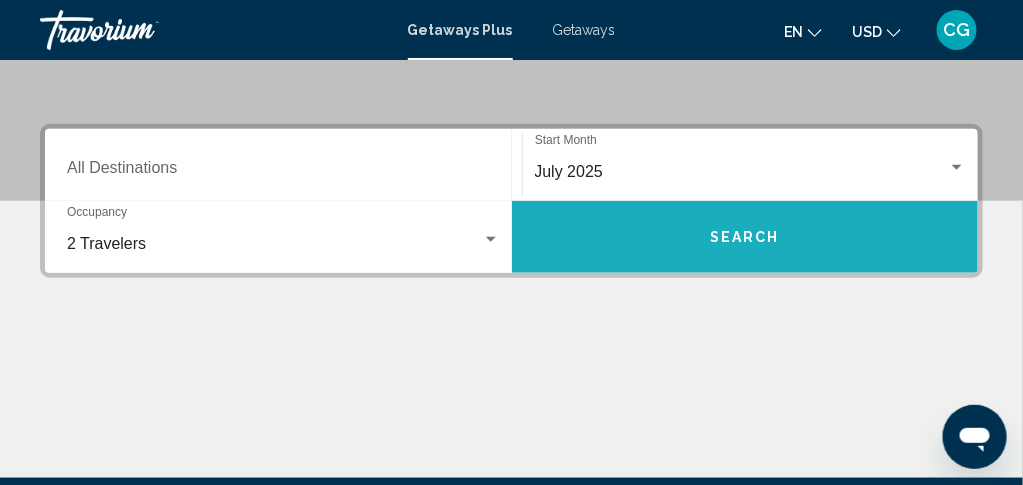 click on "Search" at bounding box center [745, 238] 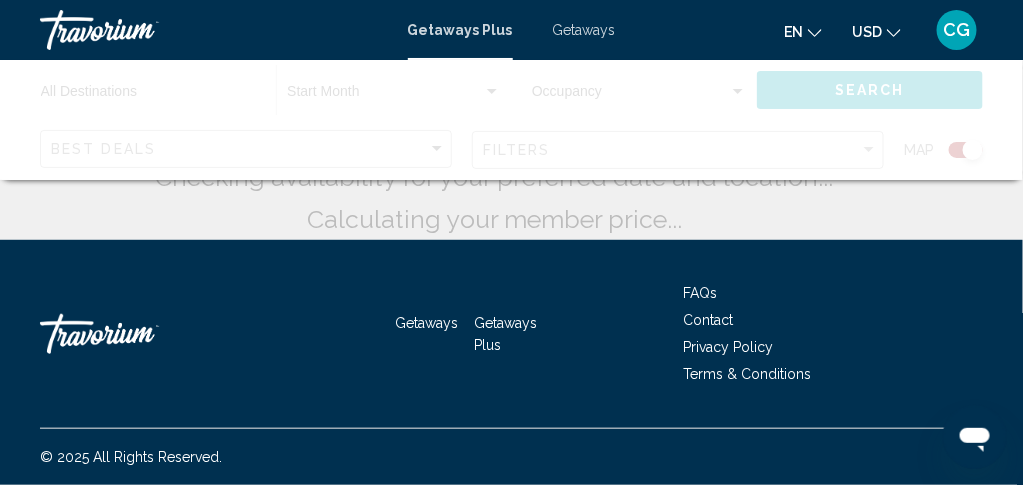 scroll, scrollTop: 0, scrollLeft: 0, axis: both 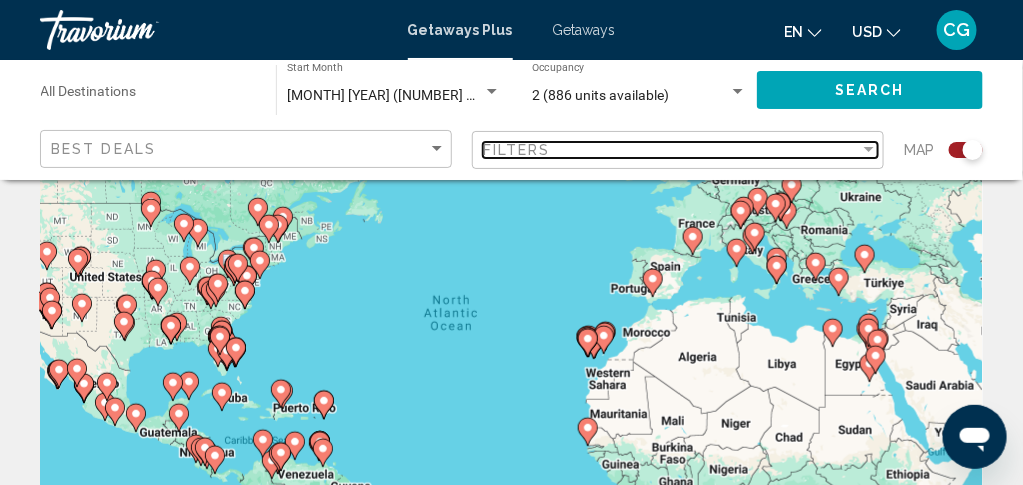 click at bounding box center (869, 149) 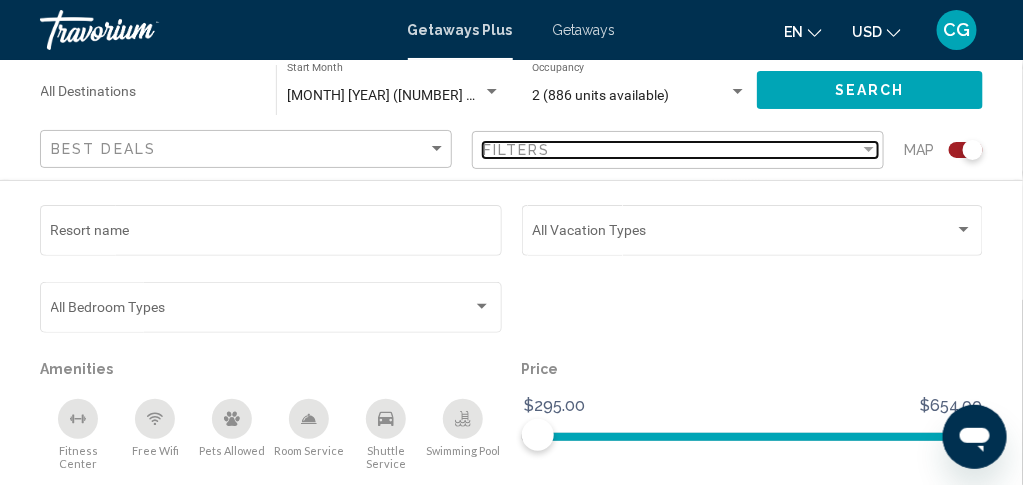 scroll, scrollTop: 580, scrollLeft: 0, axis: vertical 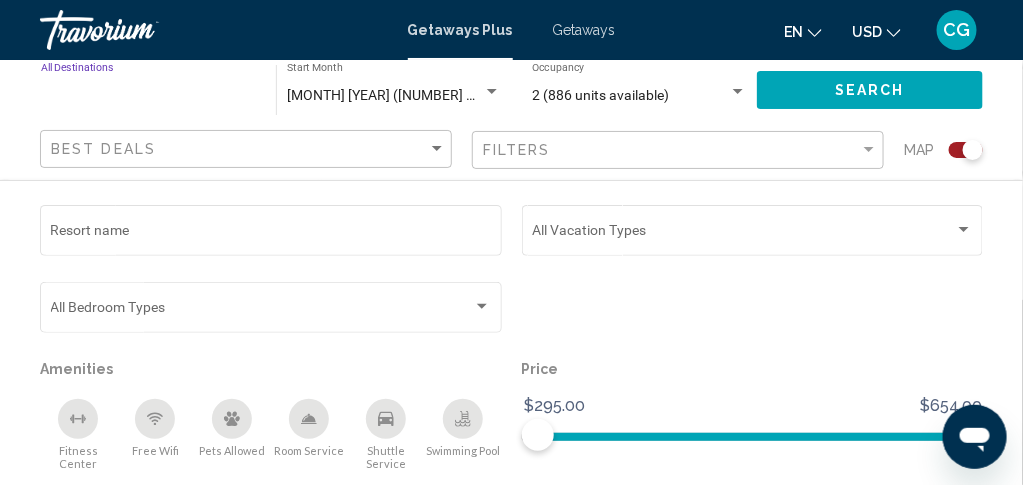 click on "Destination All Destinations" at bounding box center [148, 96] 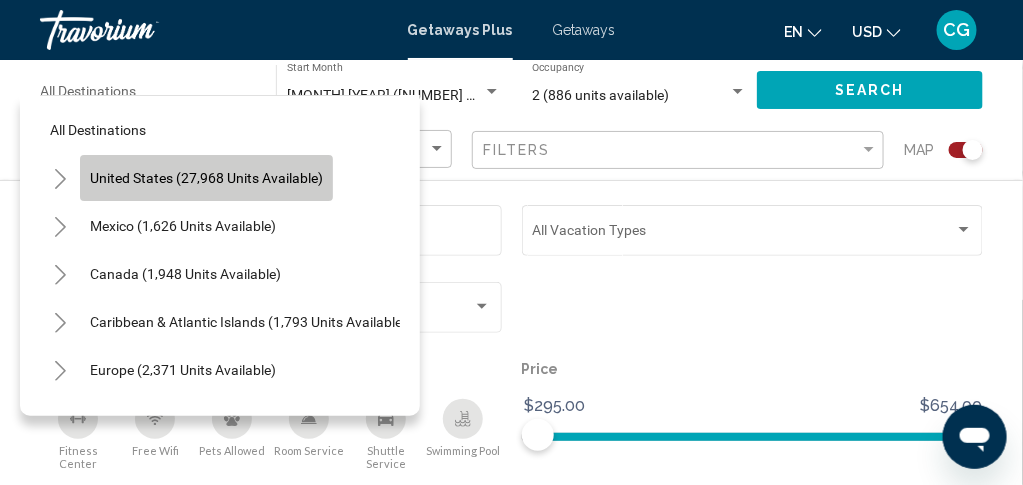 click on "United States (27,968 units available)" 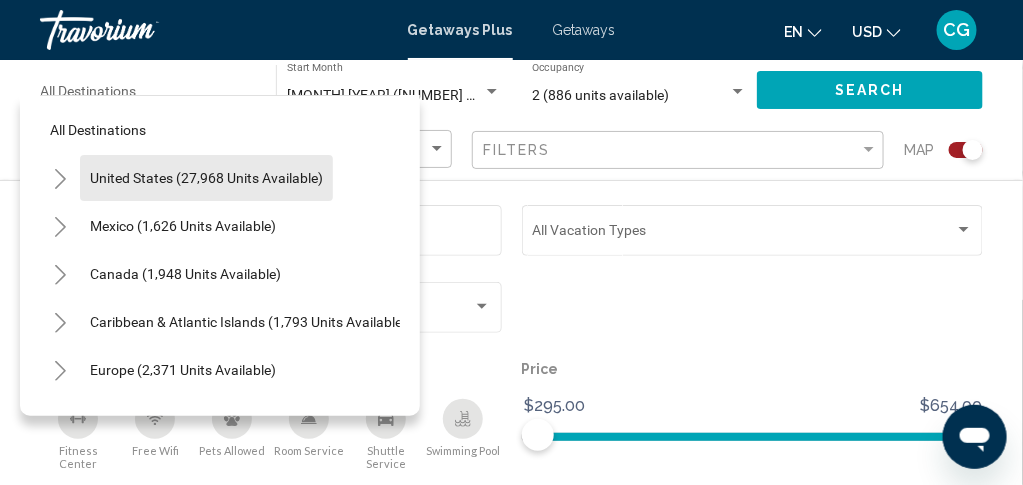 type on "**********" 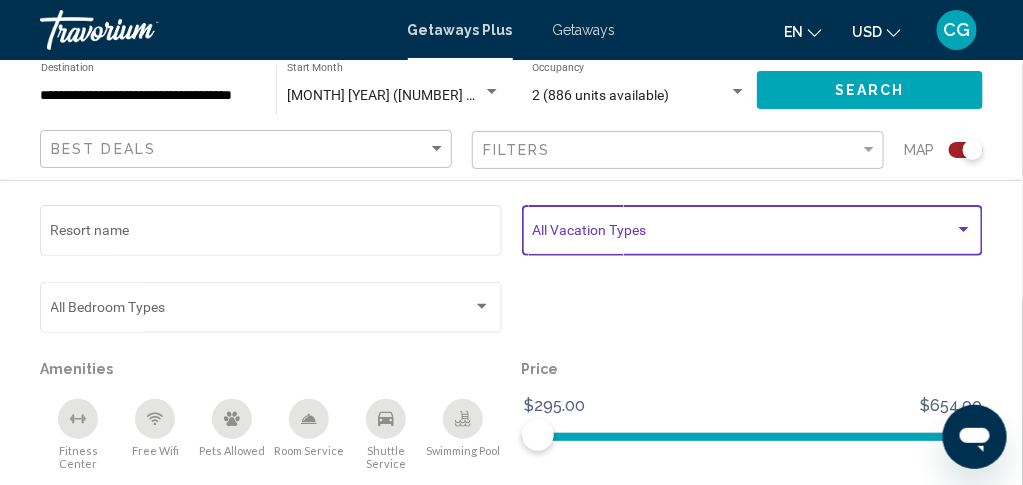 click at bounding box center (964, 229) 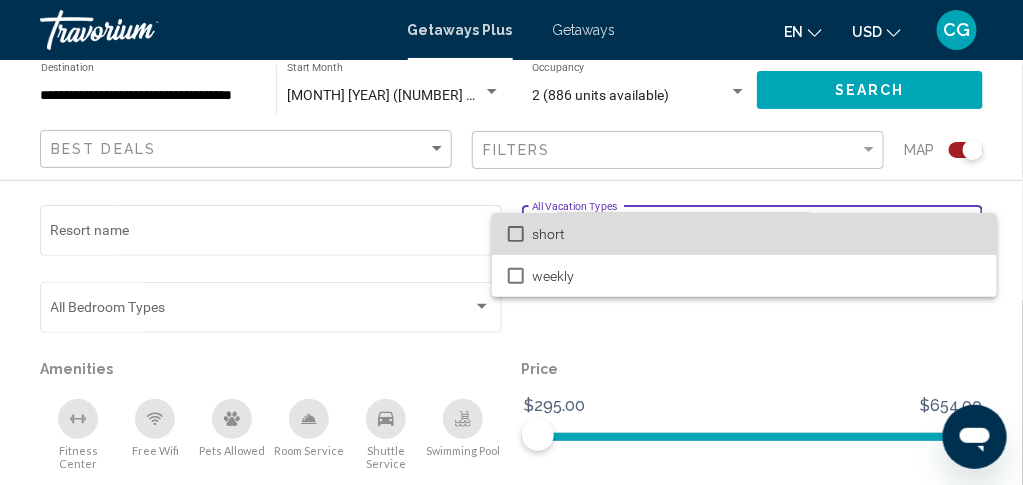 click at bounding box center (516, 234) 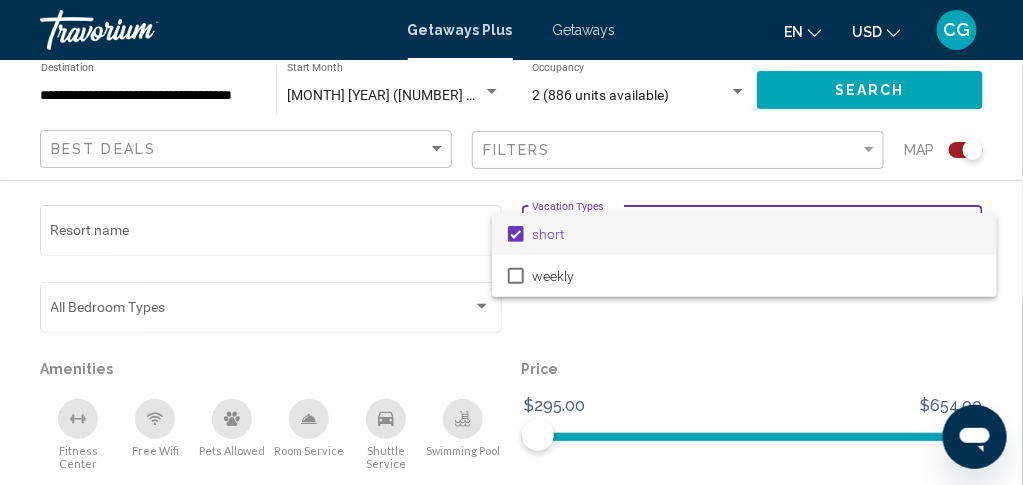 click at bounding box center [511, 242] 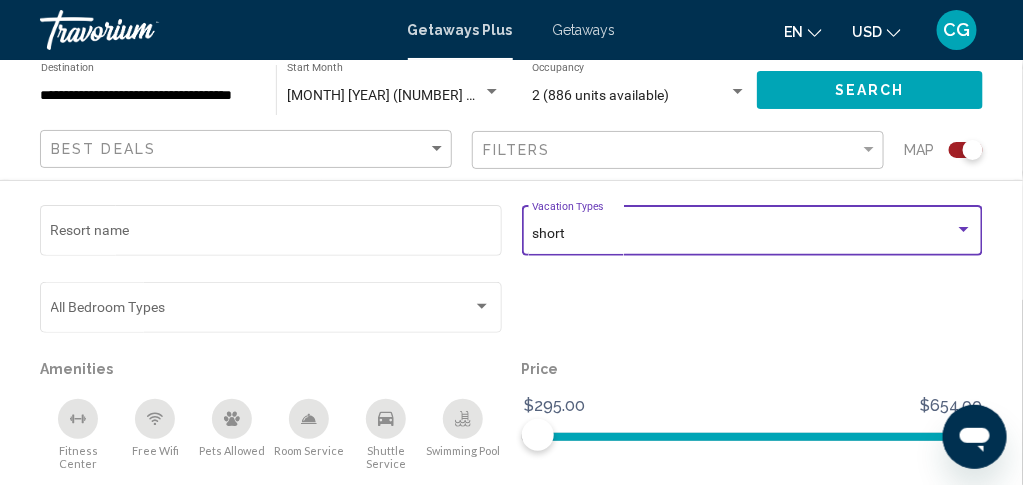 click on "short" at bounding box center (548, 233) 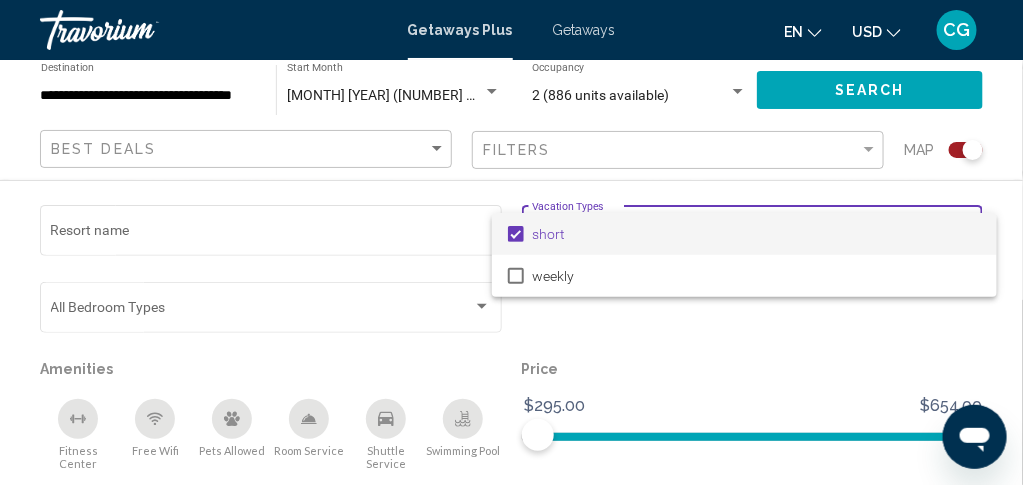 scroll, scrollTop: 1618, scrollLeft: 0, axis: vertical 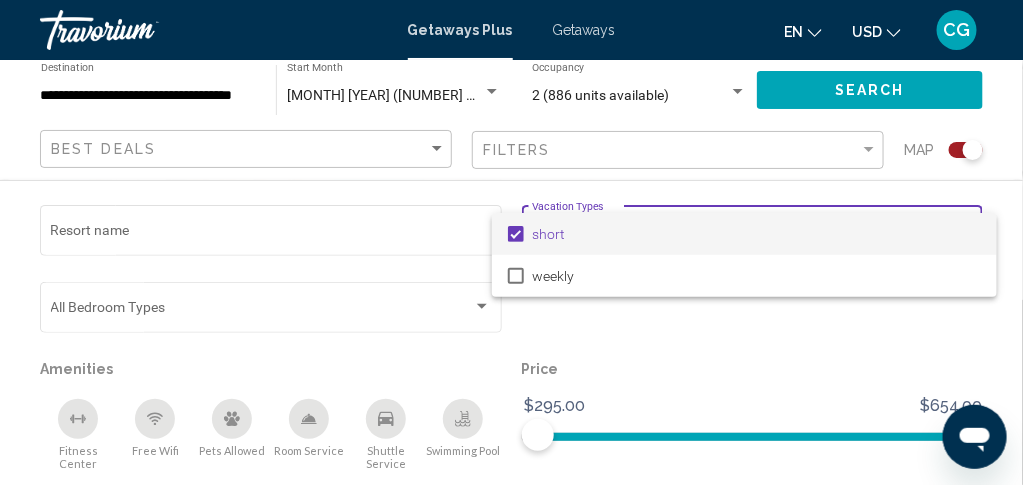 click at bounding box center (511, 242) 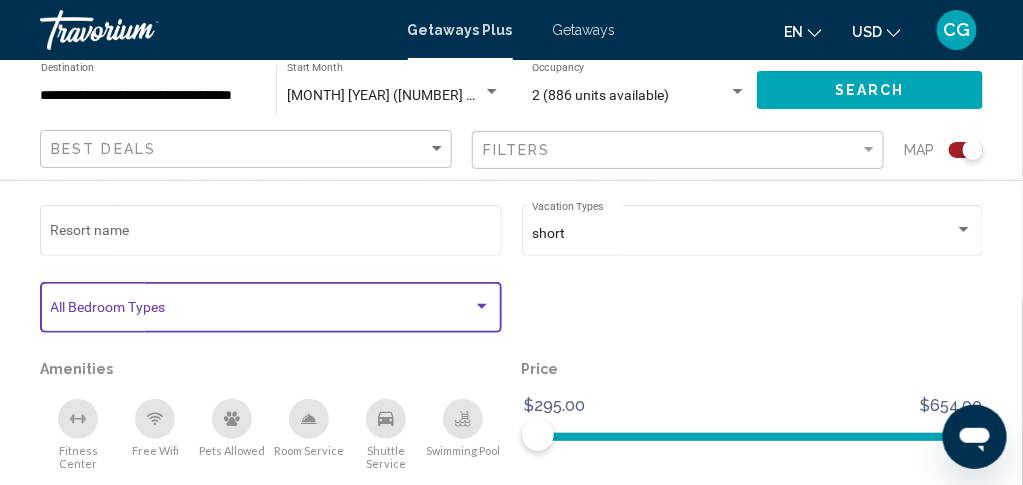 click at bounding box center [482, 306] 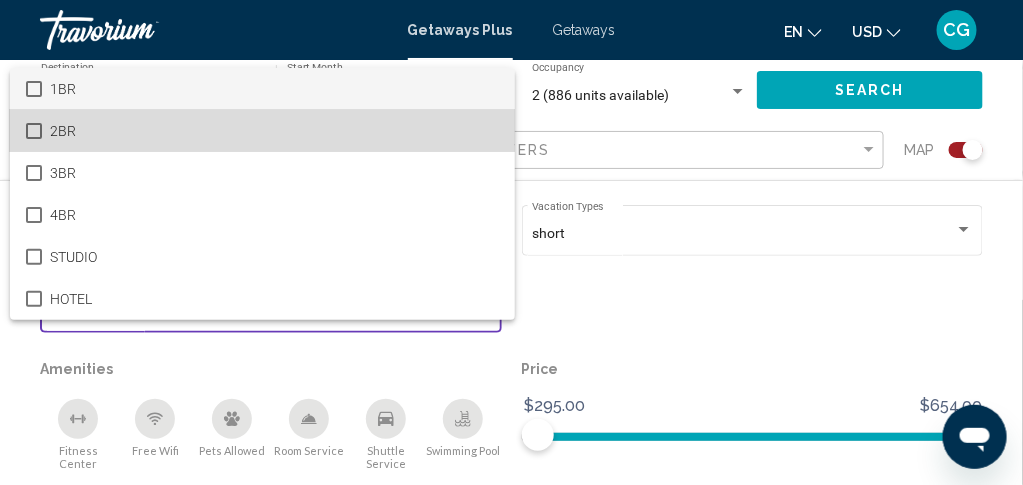 click at bounding box center (34, 131) 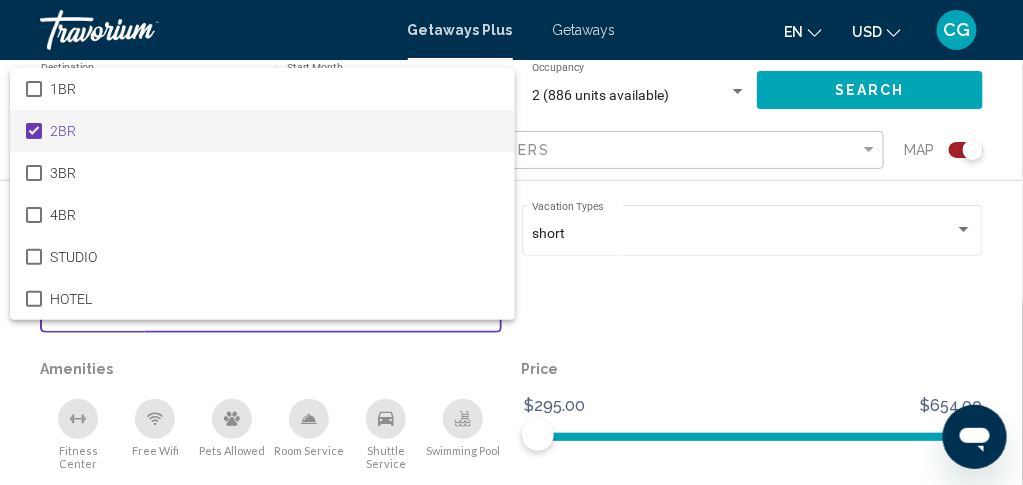 click at bounding box center [511, 242] 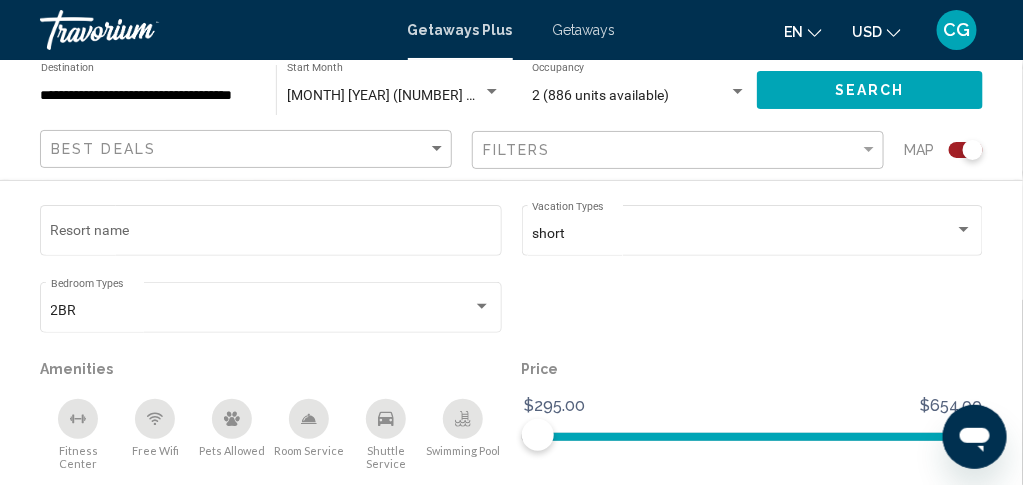 click 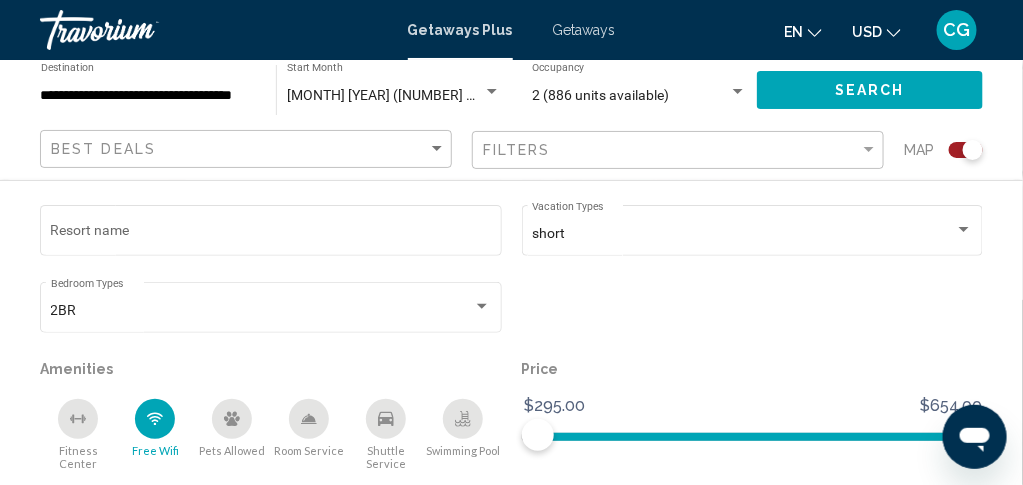 scroll, scrollTop: 2924, scrollLeft: 0, axis: vertical 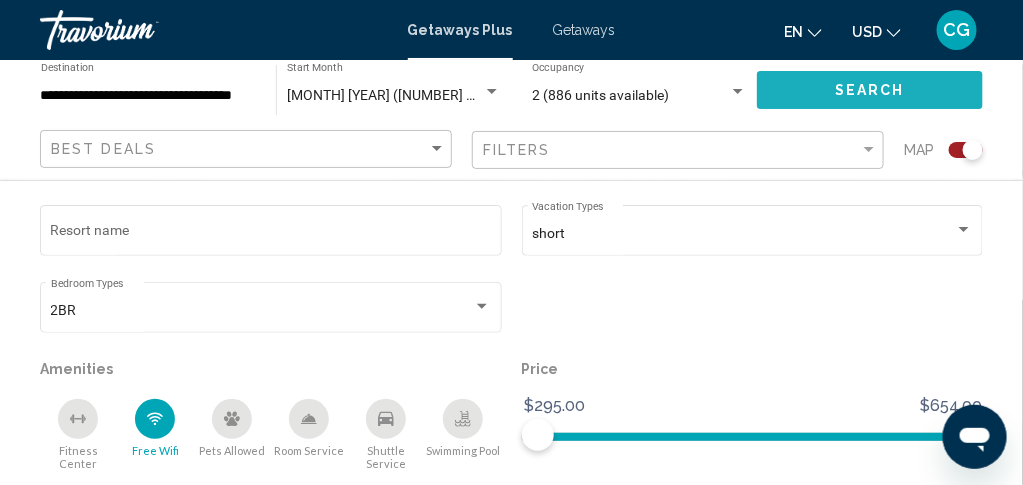 click on "Search" 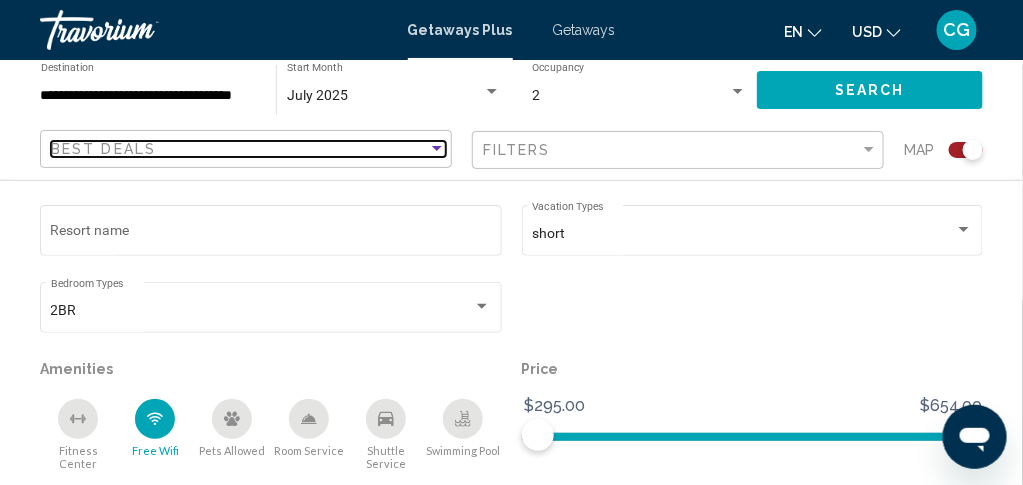 click at bounding box center [437, 149] 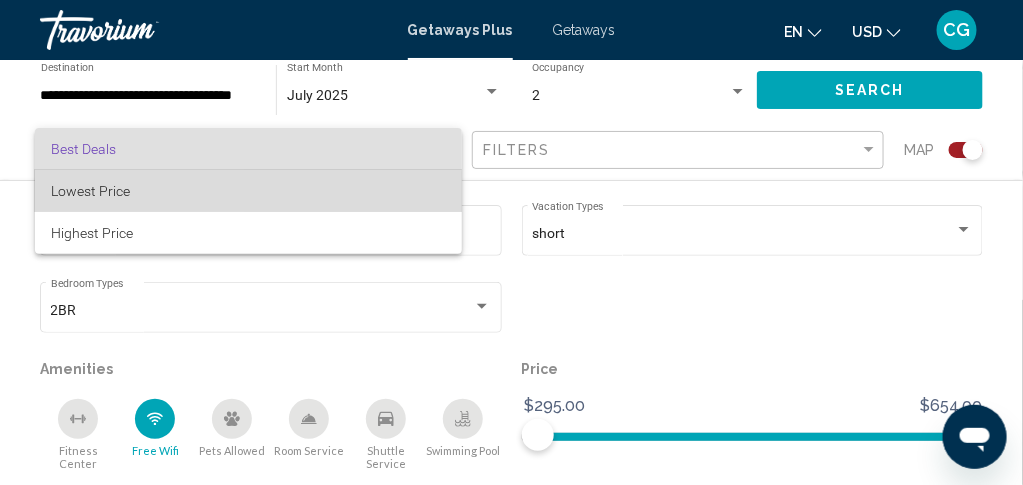 click on "Lowest Price" at bounding box center [90, 191] 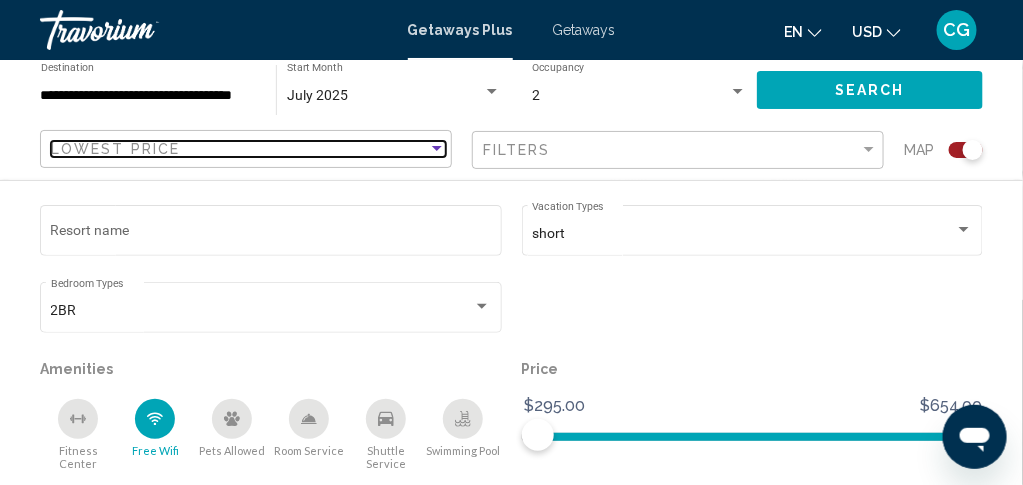 scroll, scrollTop: 164, scrollLeft: 0, axis: vertical 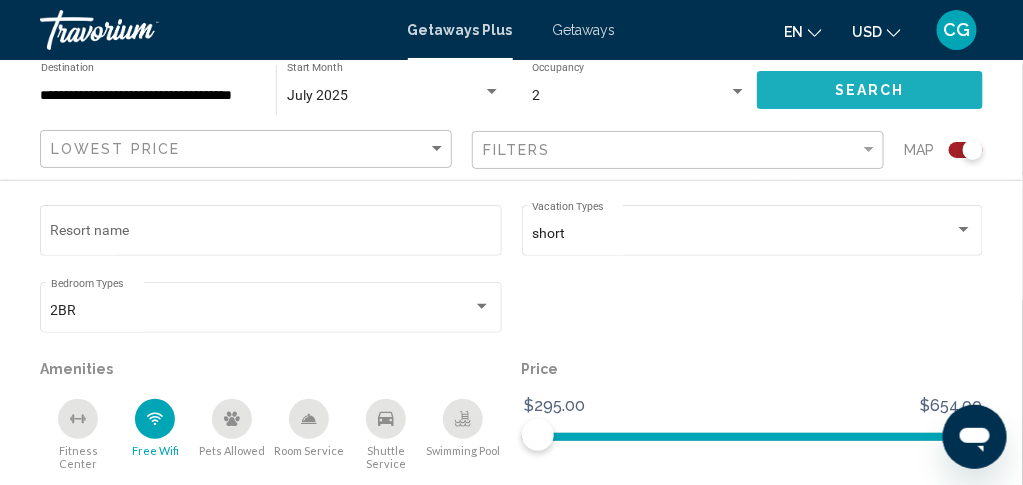 click on "Search" 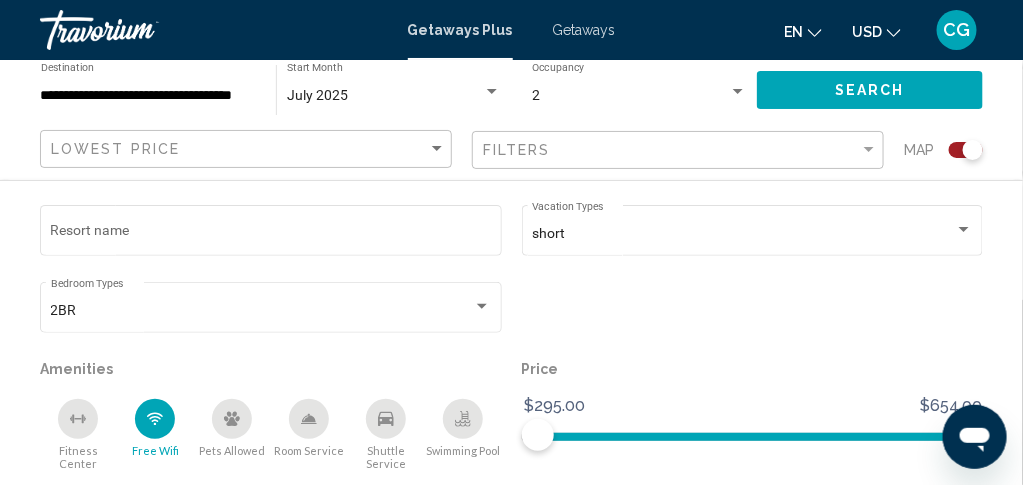 scroll, scrollTop: 0, scrollLeft: 0, axis: both 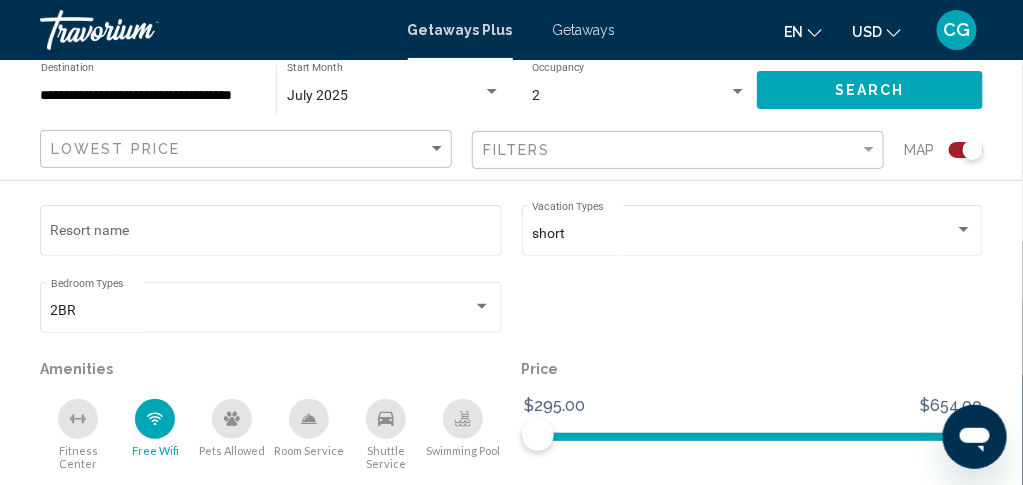 click 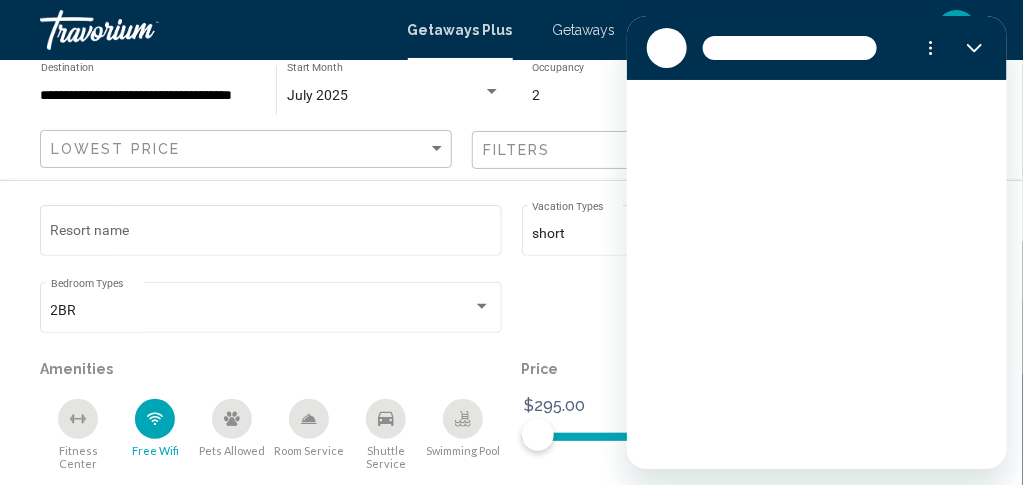 scroll, scrollTop: 0, scrollLeft: 0, axis: both 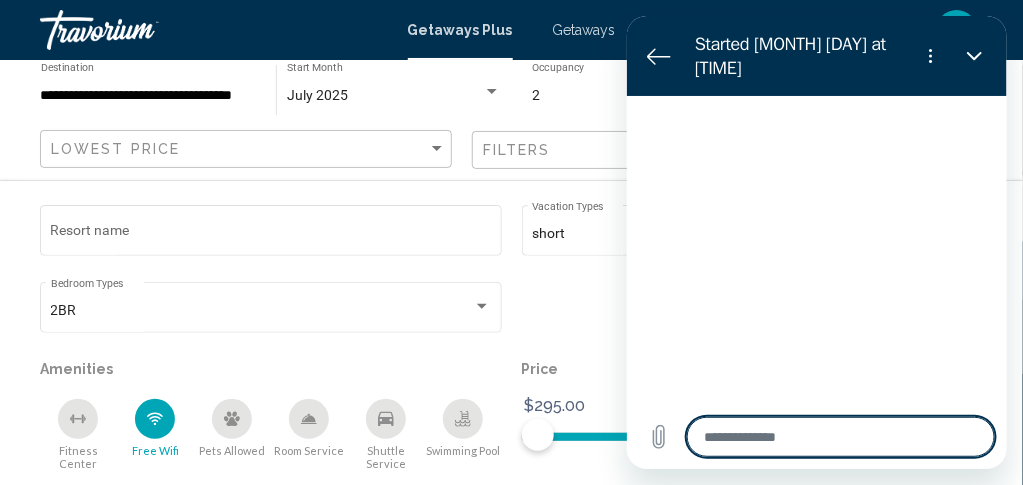 type on "*" 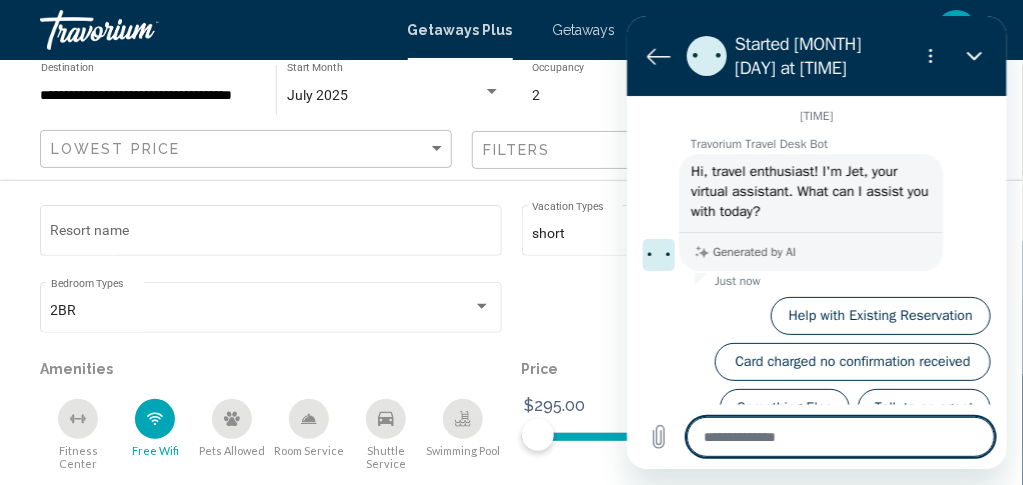 scroll, scrollTop: 23, scrollLeft: 0, axis: vertical 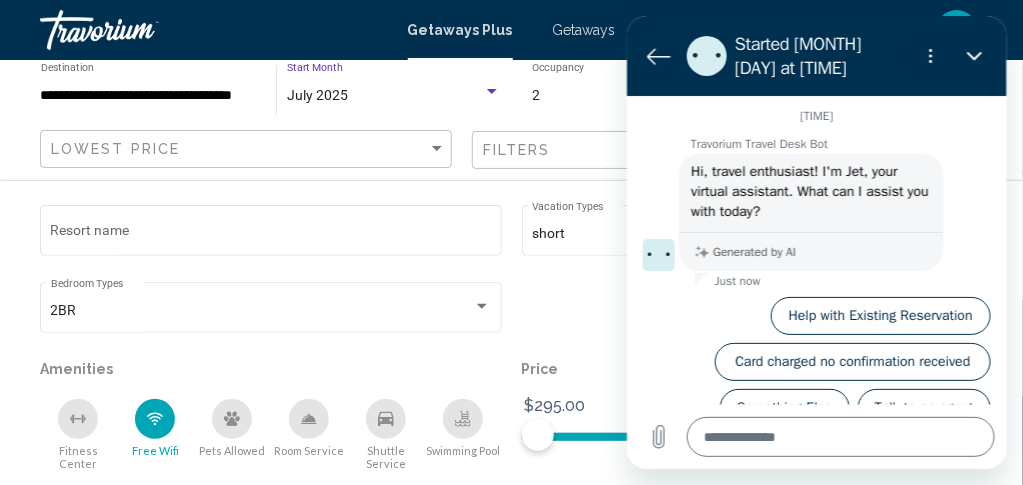 click at bounding box center (492, 91) 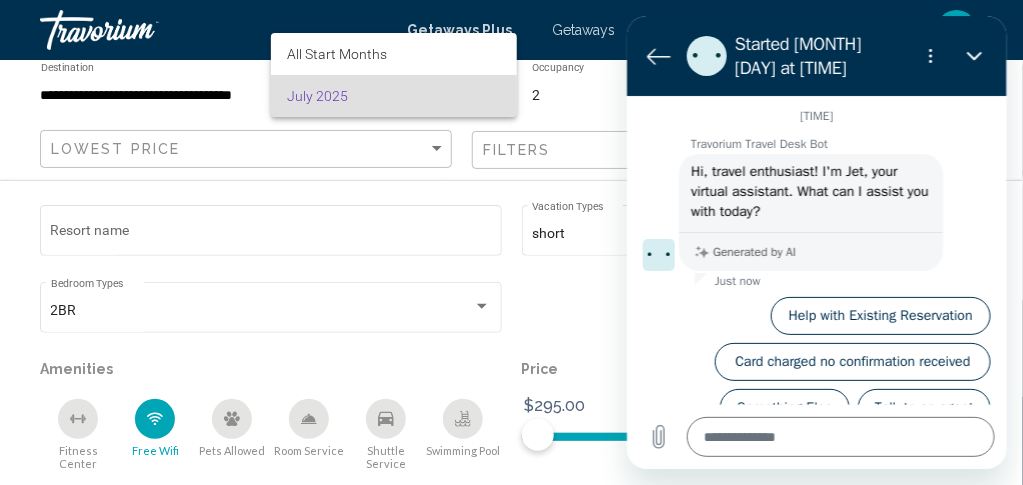 click on "[TIME] [BRAND] [BRAND] [BRAND] [BRAND] says:  Hi, travel enthusiast! I'm Jet, your virtual assistant. What can I assist you with today? Generated by AI [TIME] Help with Existing Reservation Card charged no confirmation received Something Else Talk to an agent" at bounding box center (816, 249) 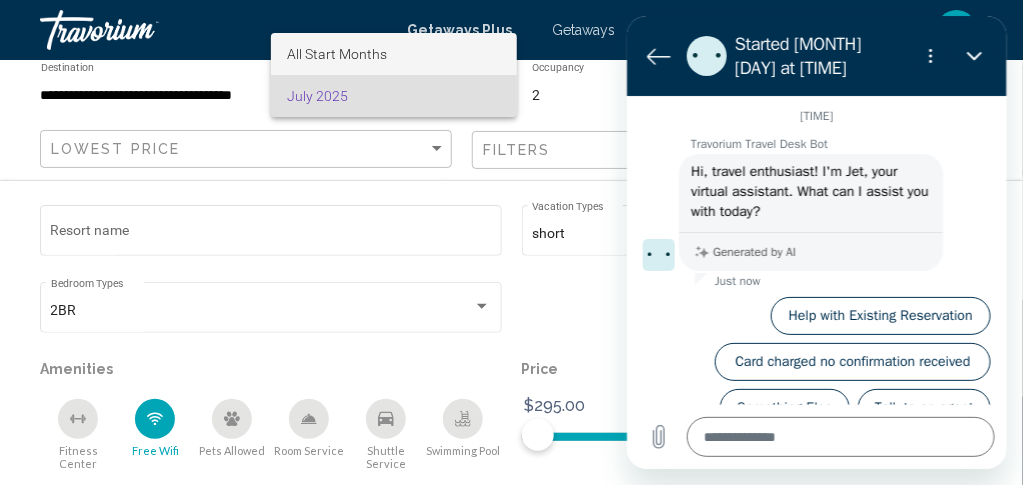 click on "All Start Months" at bounding box center [394, 54] 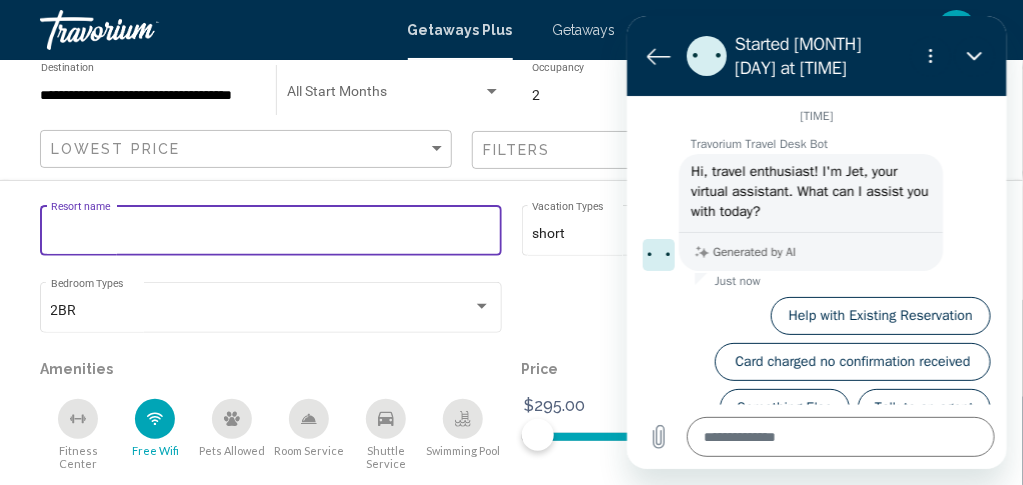 click on "Resort name" at bounding box center [271, 234] 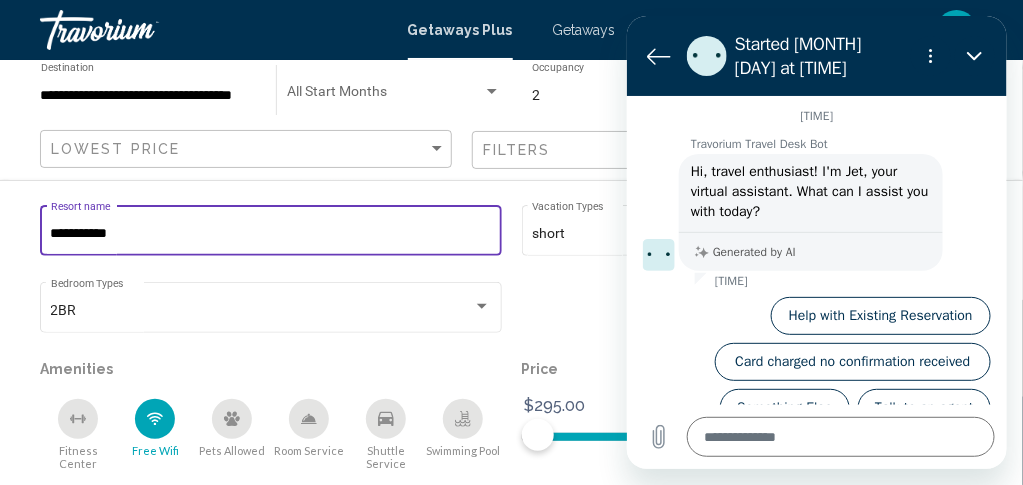 type on "**********" 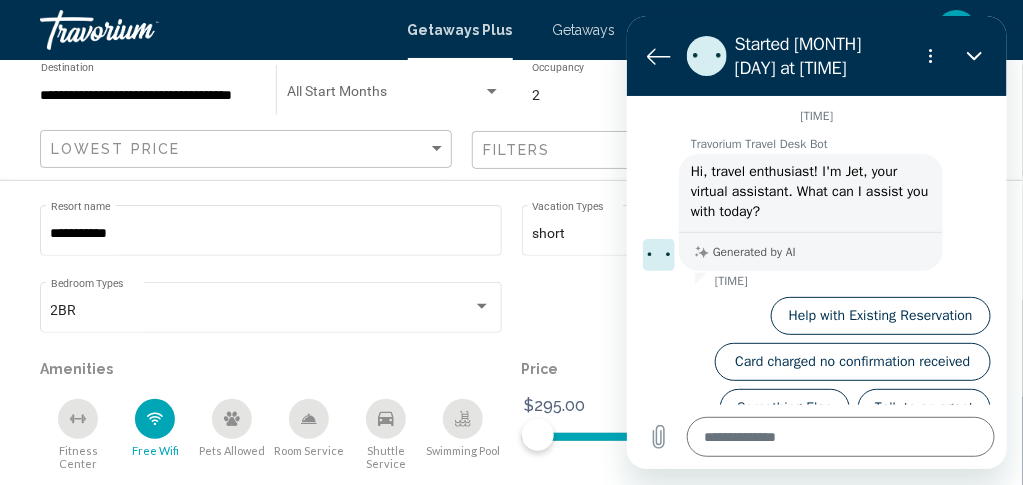 click 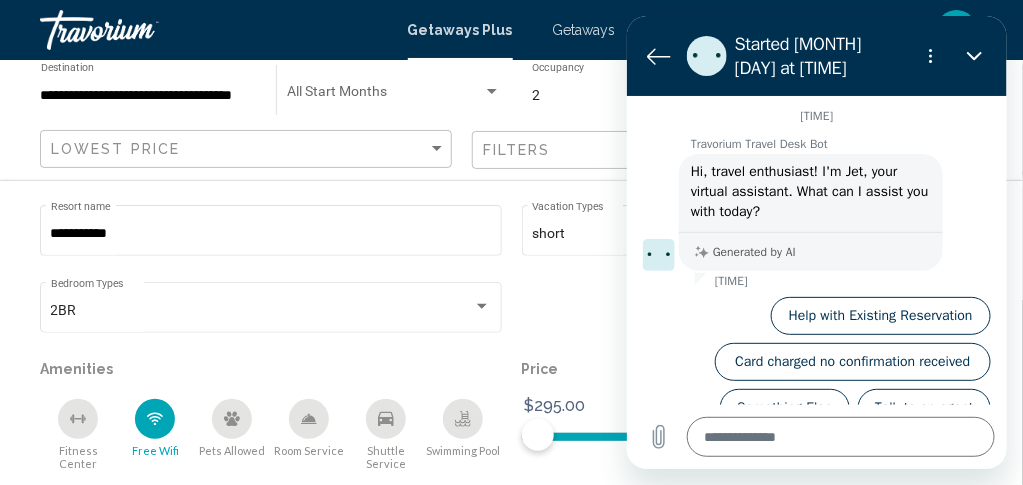 drag, startPoint x: 1035, startPoint y: 237, endPoint x: 370, endPoint y: 78, distance: 683.7441 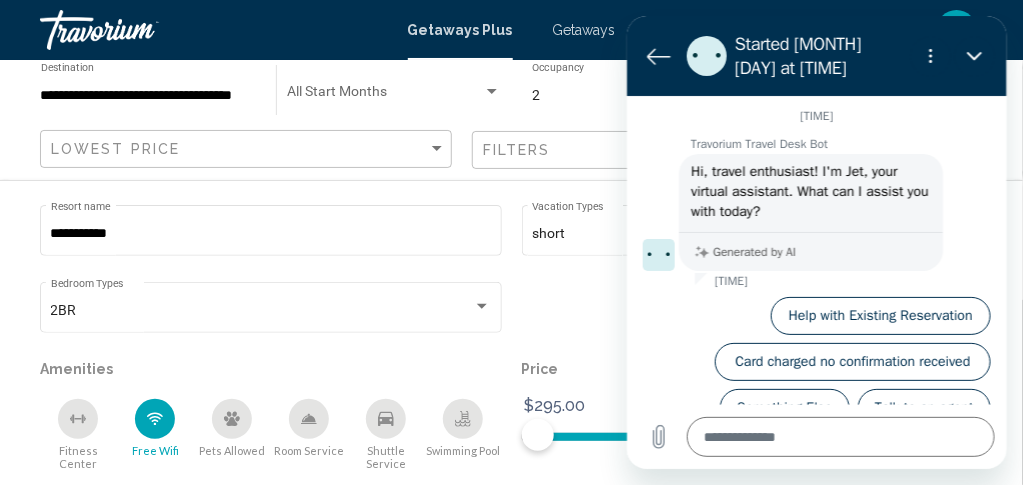 click on "[TIME] [BRAND] [BRAND] [BRAND] [BRAND] says:  Hi, travel enthusiast! I'm Jet, your virtual assistant. What can I assist you with today? Generated by AI [TIME] Help with Existing Reservation Card charged no confirmation received Something Else Talk to an agent" at bounding box center (816, 249) 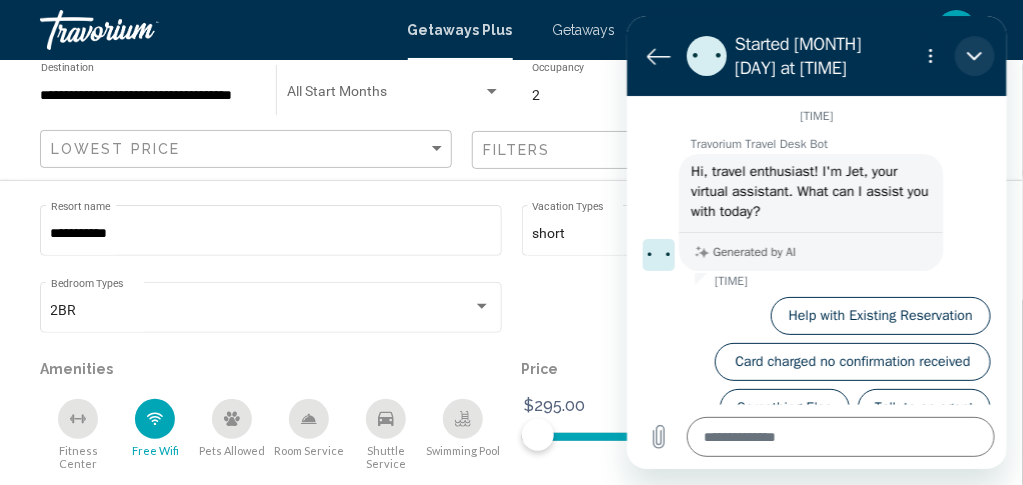 click at bounding box center [974, 55] 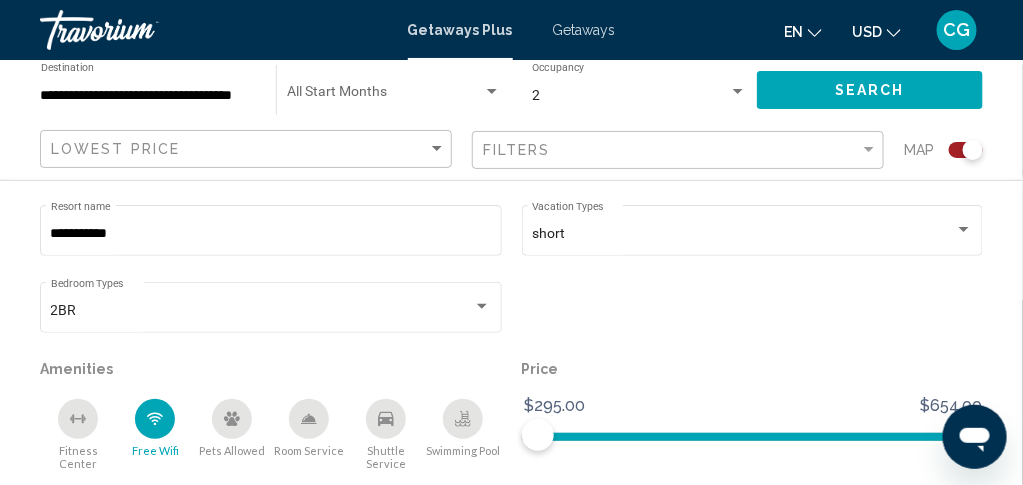 click on "Search" 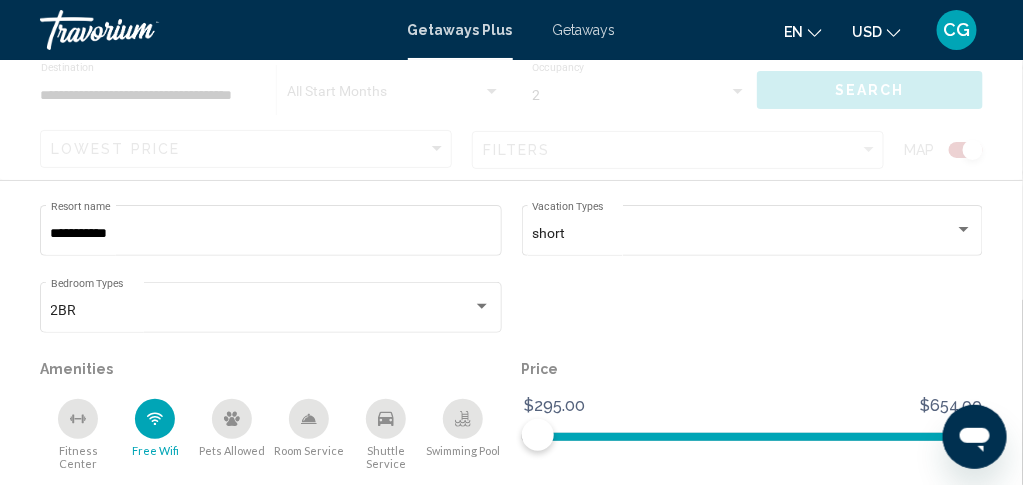 scroll, scrollTop: 0, scrollLeft: 0, axis: both 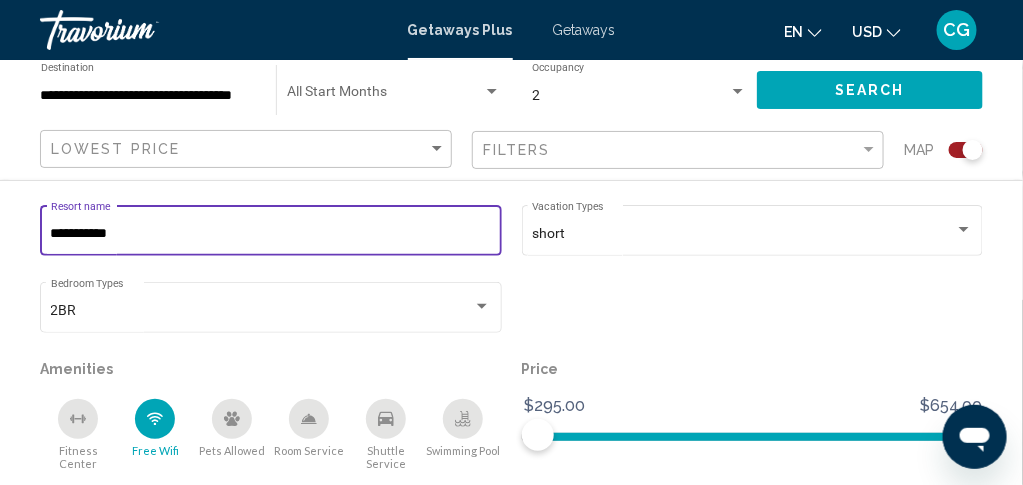 click on "**********" at bounding box center (271, 234) 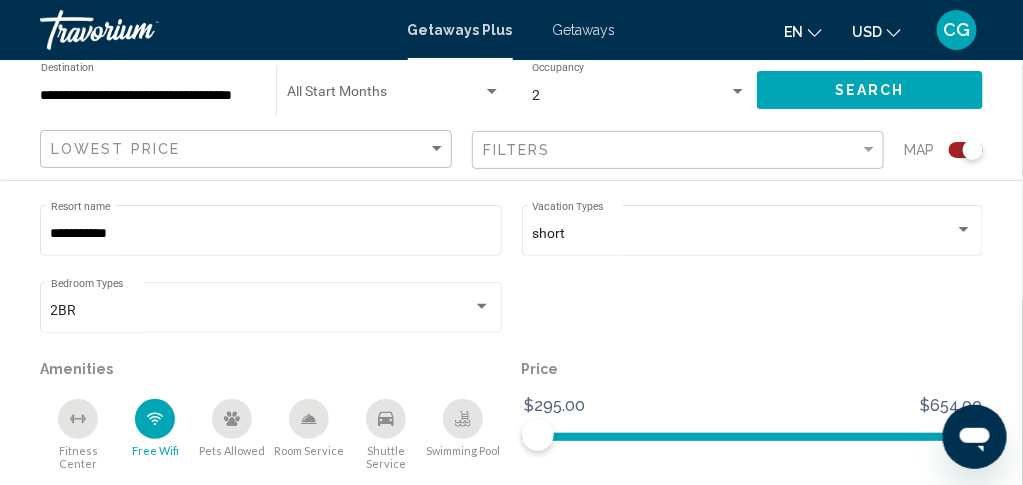 click on "Getaways Plus" at bounding box center (460, 30) 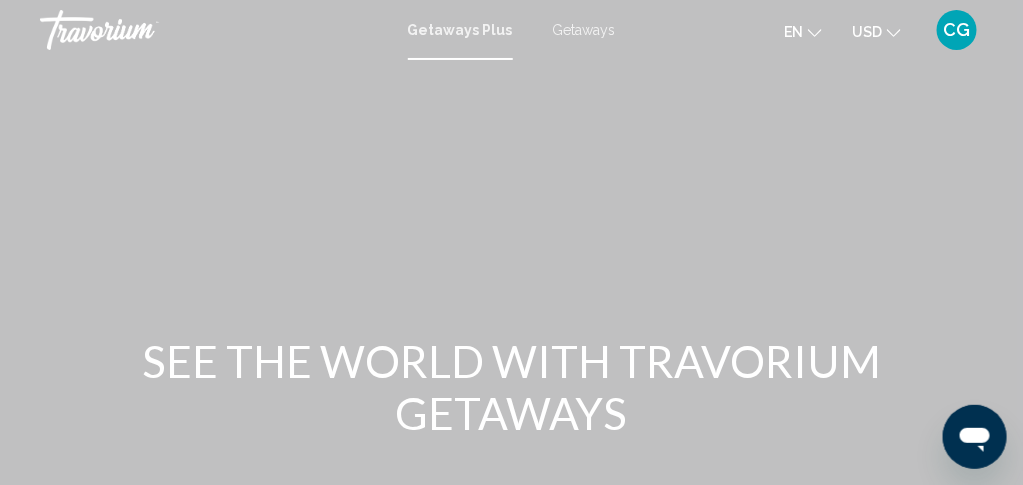 click on "Getaways" at bounding box center (584, 30) 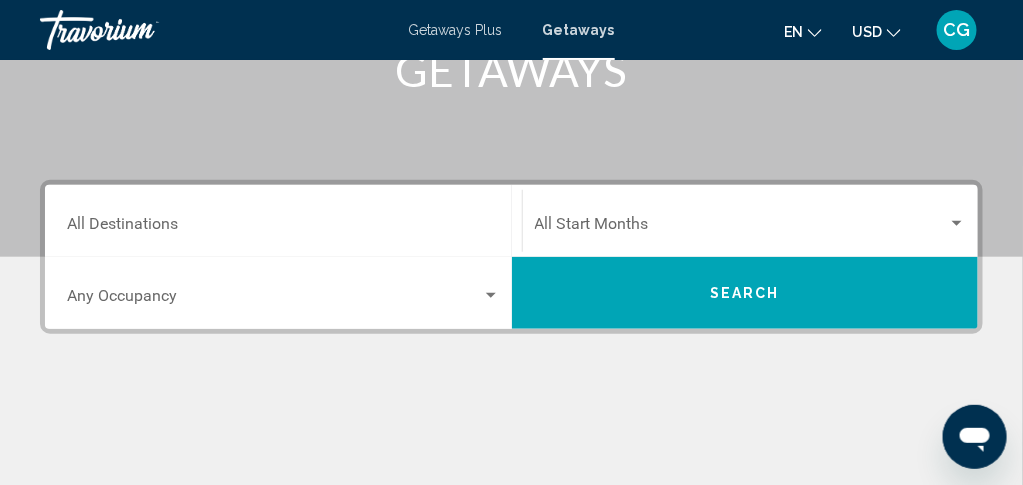 scroll, scrollTop: 350, scrollLeft: 0, axis: vertical 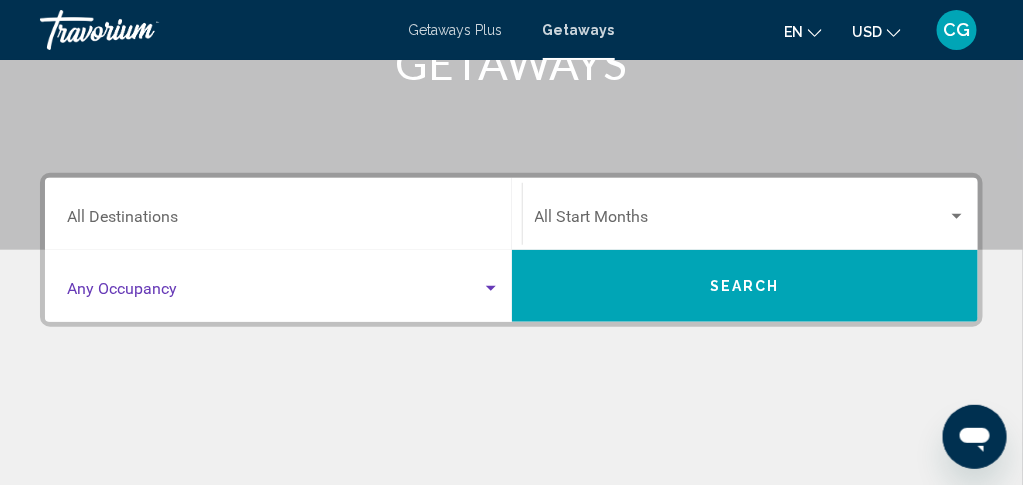 click at bounding box center (491, 289) 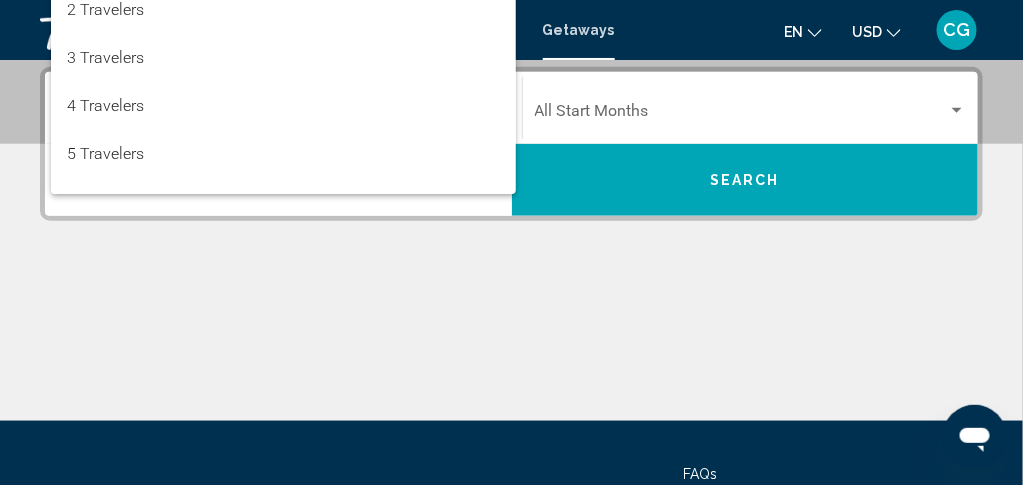 scroll, scrollTop: 457, scrollLeft: 0, axis: vertical 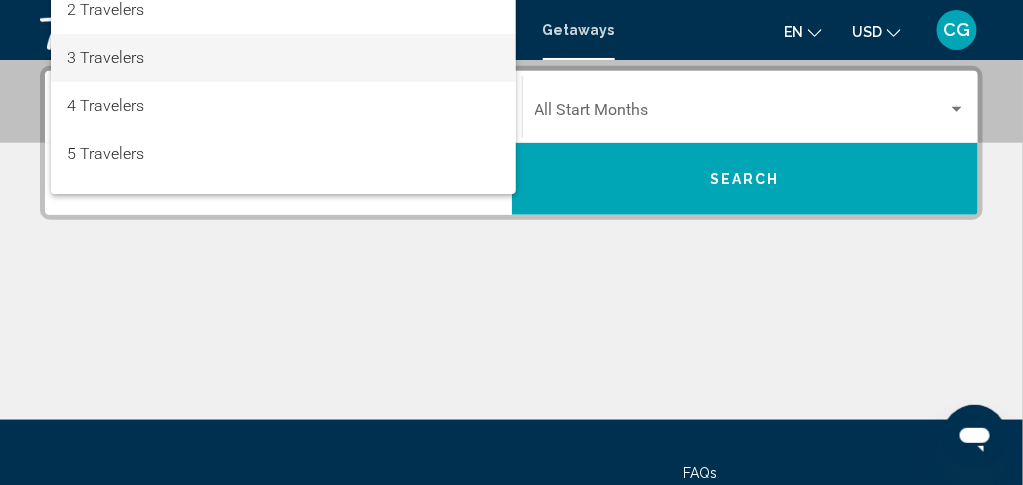 click on "3 Travelers" at bounding box center (283, 58) 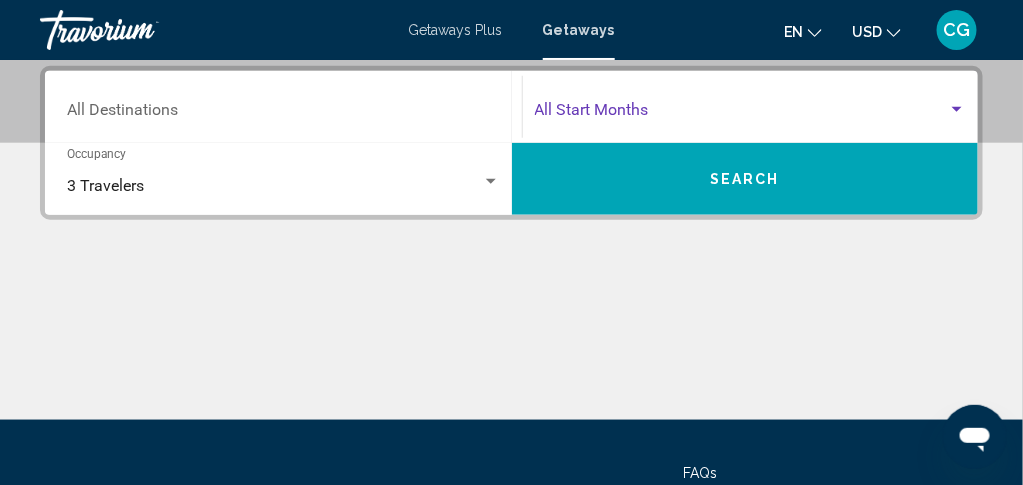click at bounding box center (957, 109) 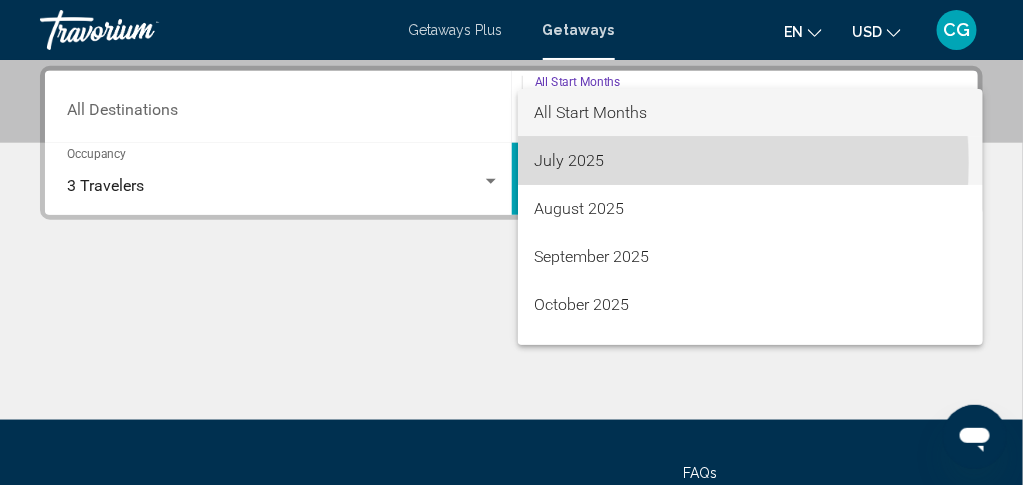 click on "July 2025" at bounding box center [750, 161] 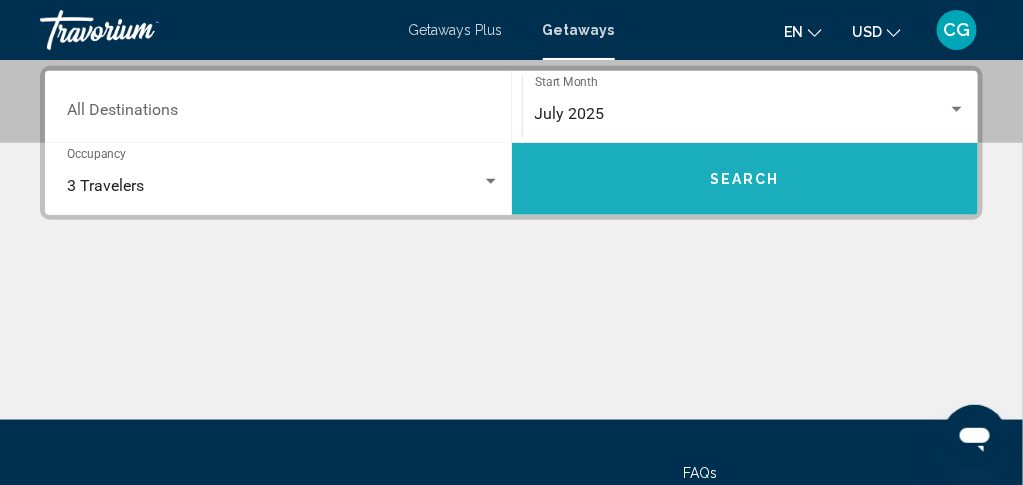 click on "Search" at bounding box center [745, 179] 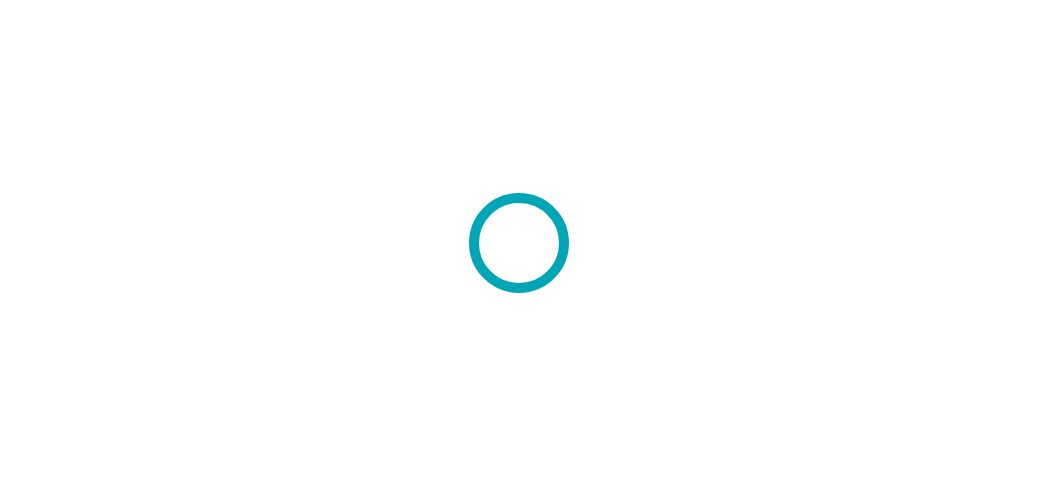 scroll, scrollTop: 0, scrollLeft: 0, axis: both 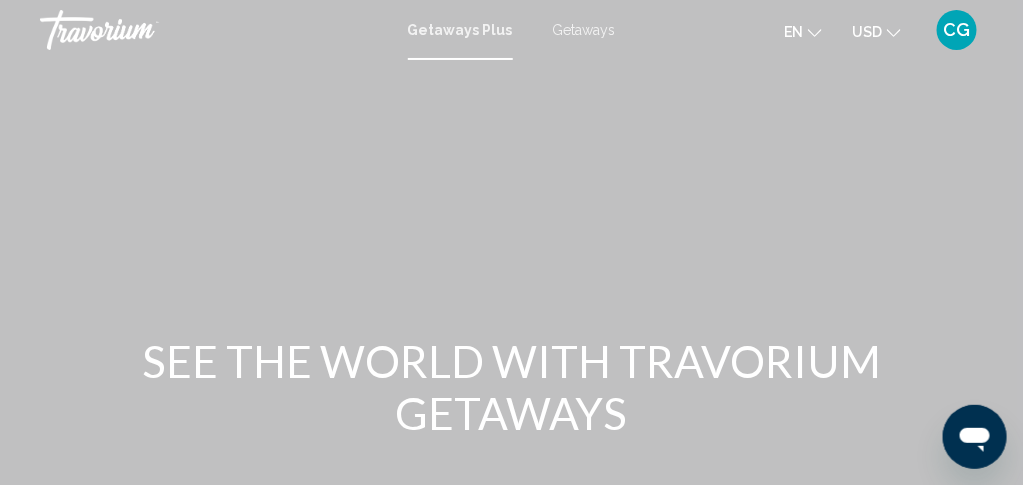 click on "Getaways" at bounding box center (584, 30) 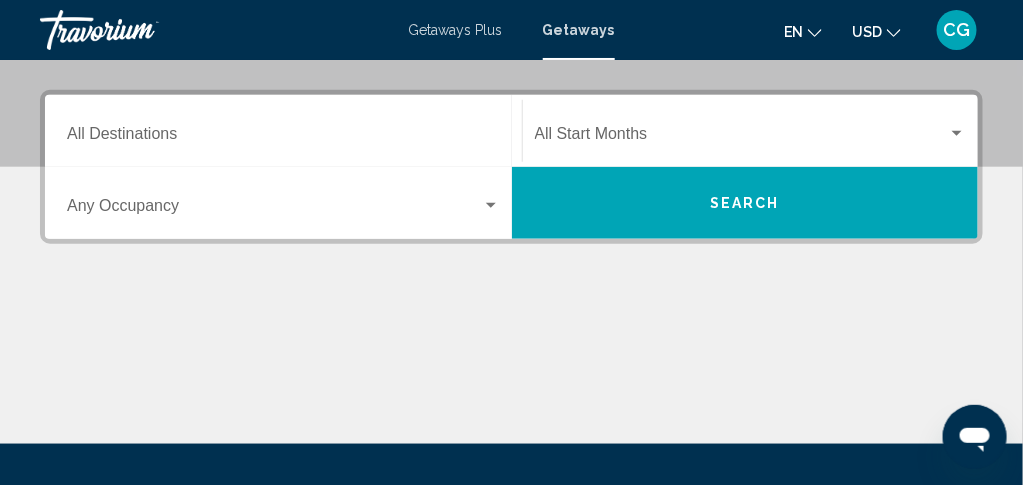 scroll, scrollTop: 437, scrollLeft: 0, axis: vertical 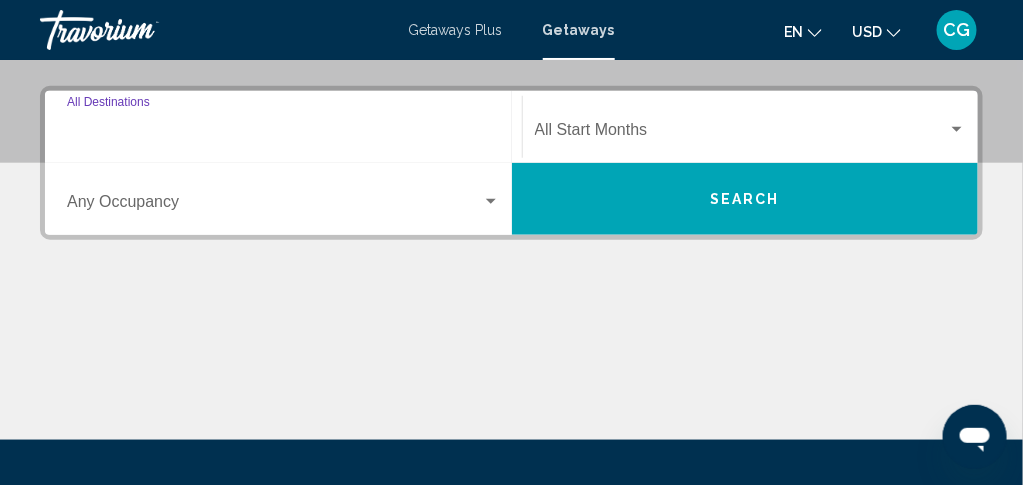 click on "Destination All Destinations" at bounding box center (283, 134) 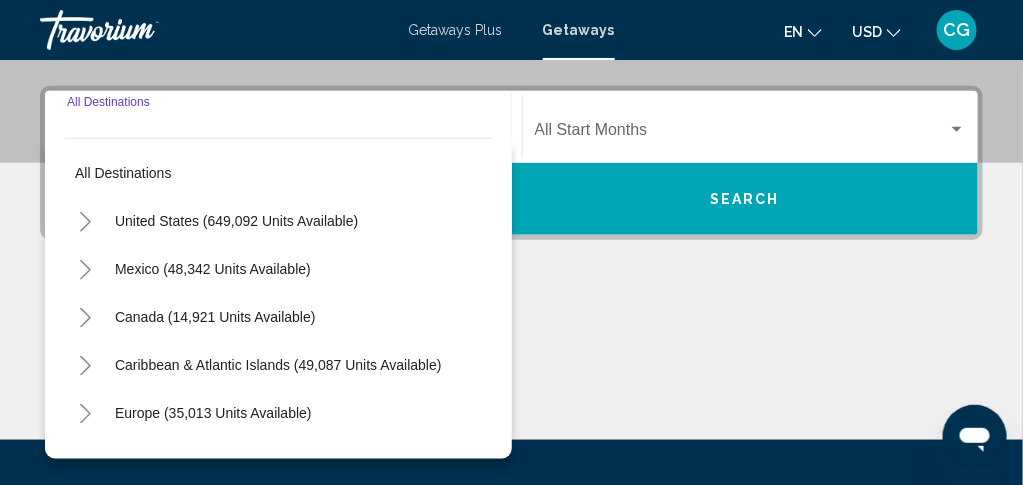 scroll, scrollTop: 457, scrollLeft: 0, axis: vertical 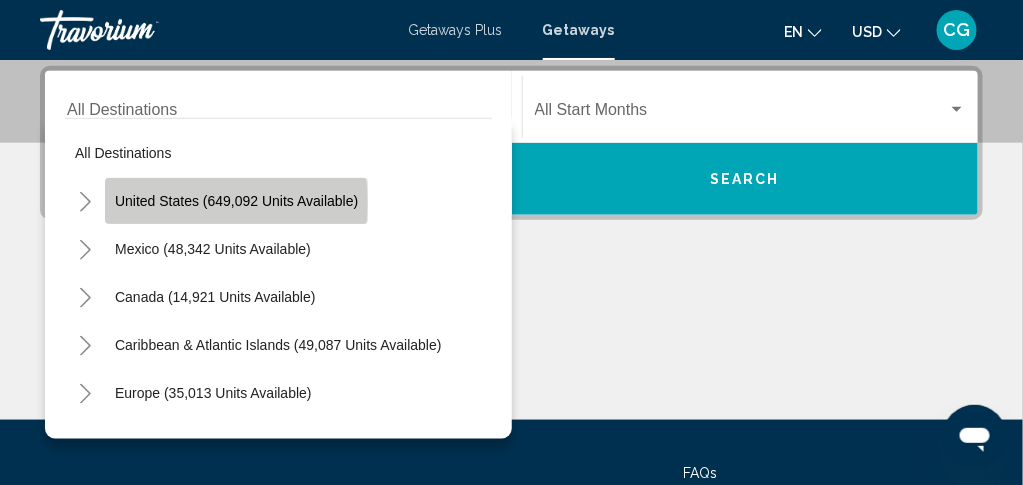 click on "United States (649,092 units available)" 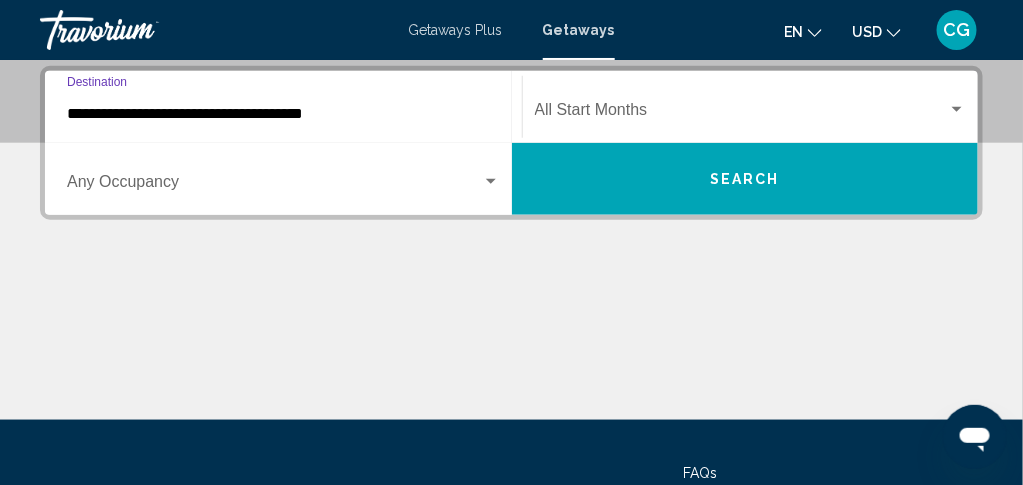 click at bounding box center [491, 181] 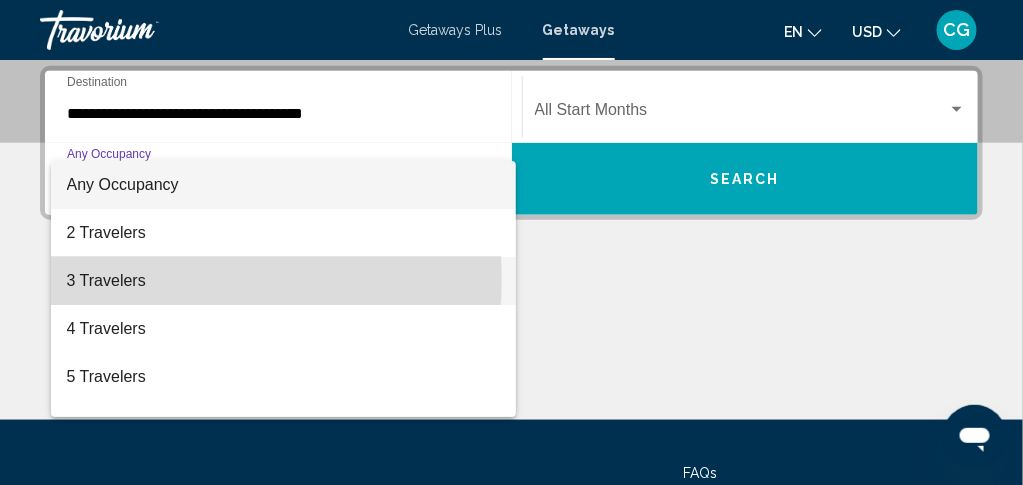 click on "3 Travelers" at bounding box center [283, 281] 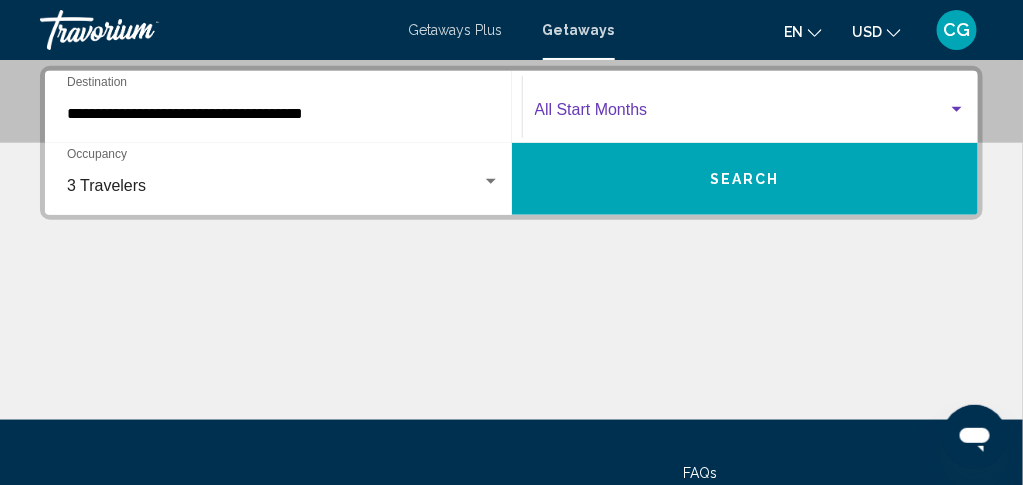 click at bounding box center [957, 110] 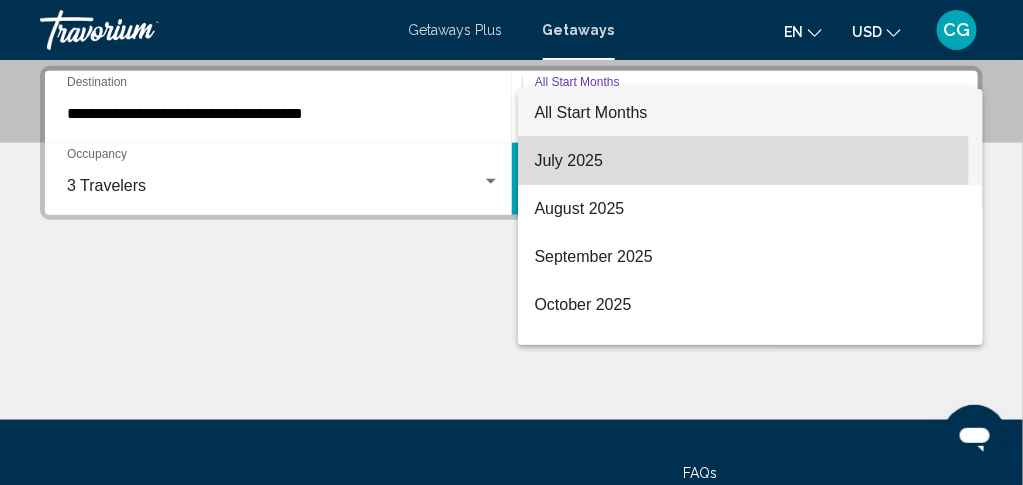 click on "July 2025" at bounding box center [750, 161] 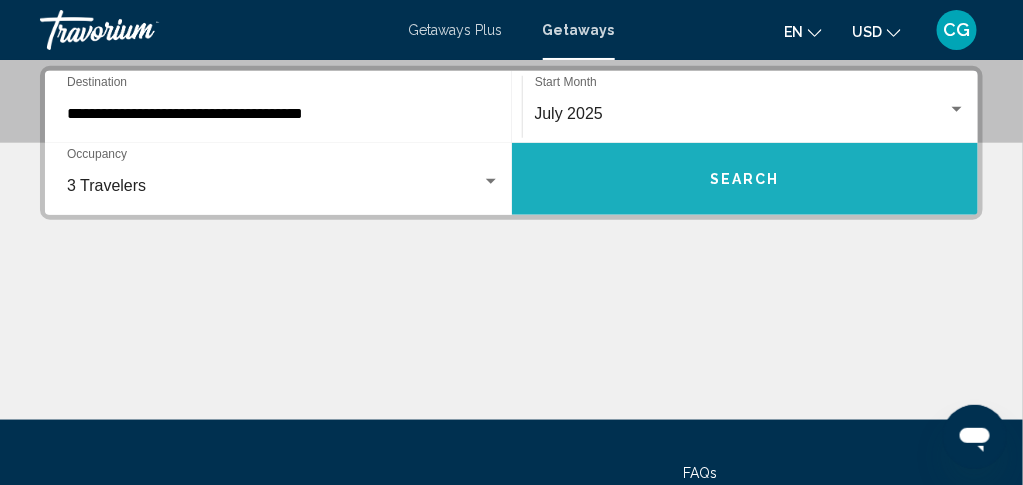 click on "Search" at bounding box center (745, 180) 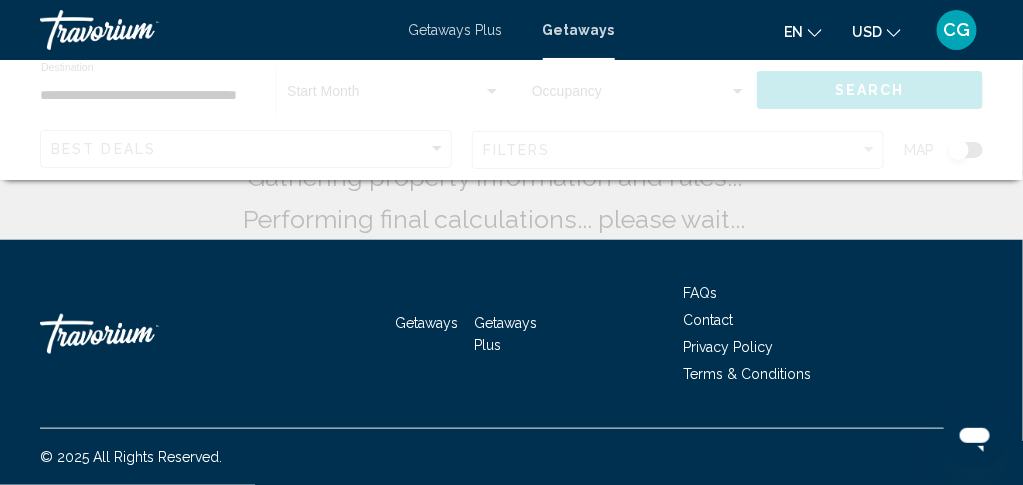 scroll, scrollTop: 0, scrollLeft: 0, axis: both 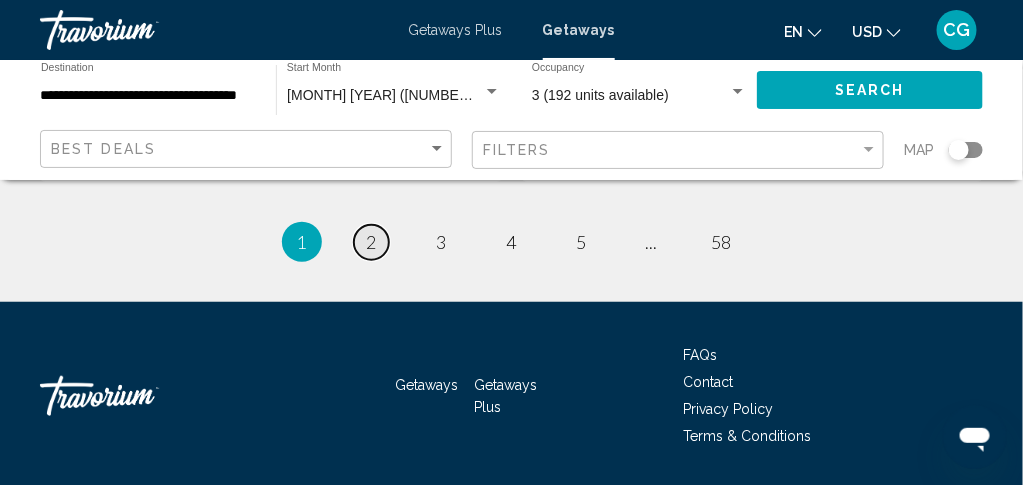 click on "page  2" at bounding box center [371, 242] 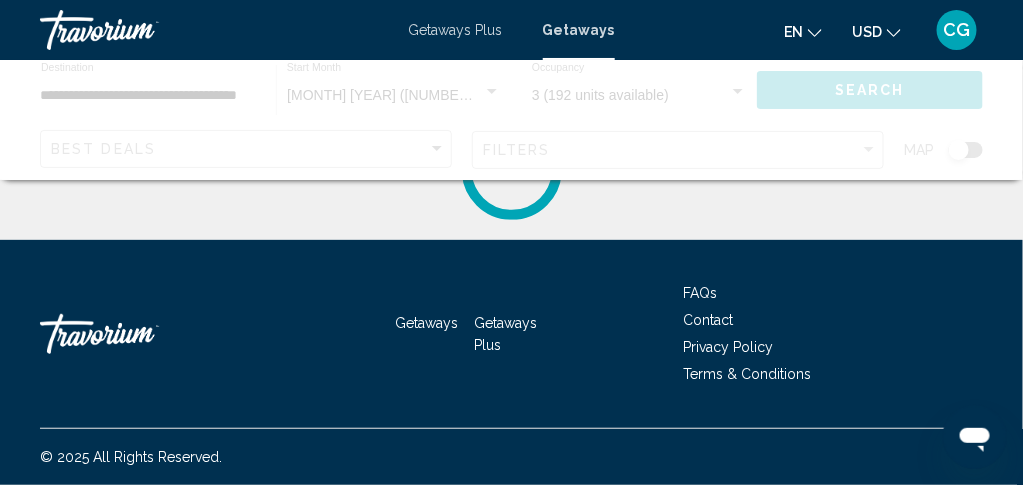 scroll, scrollTop: 0, scrollLeft: 0, axis: both 